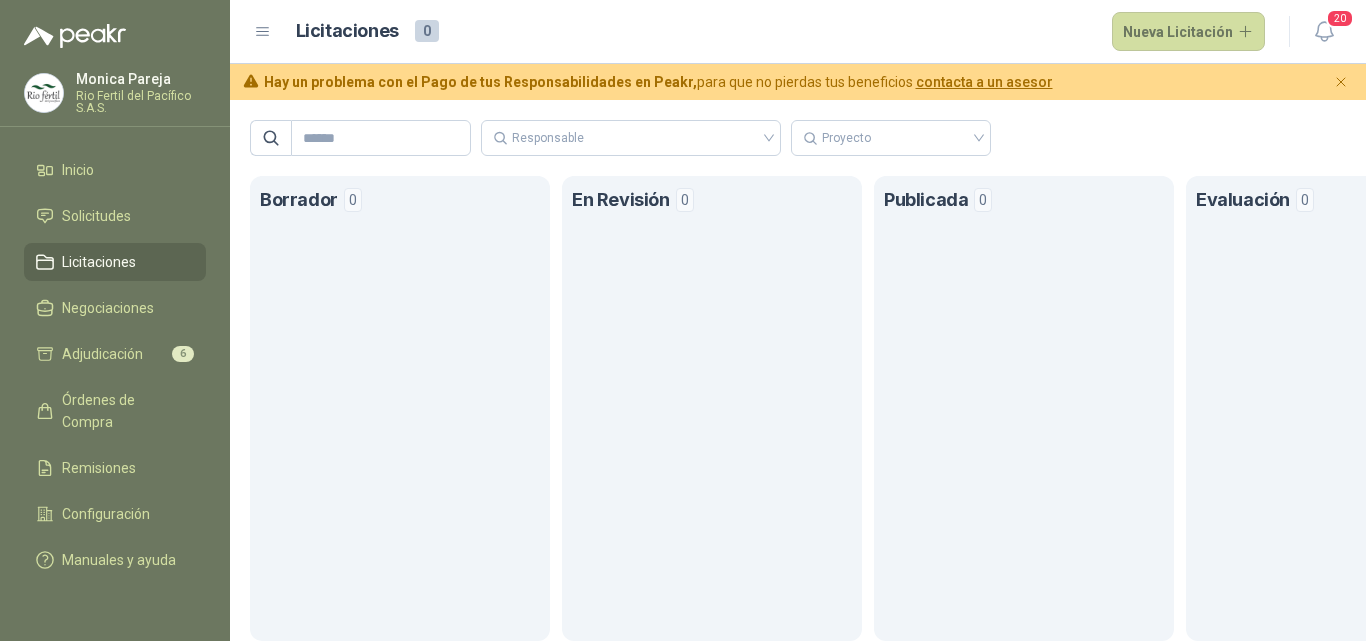 scroll, scrollTop: 0, scrollLeft: 0, axis: both 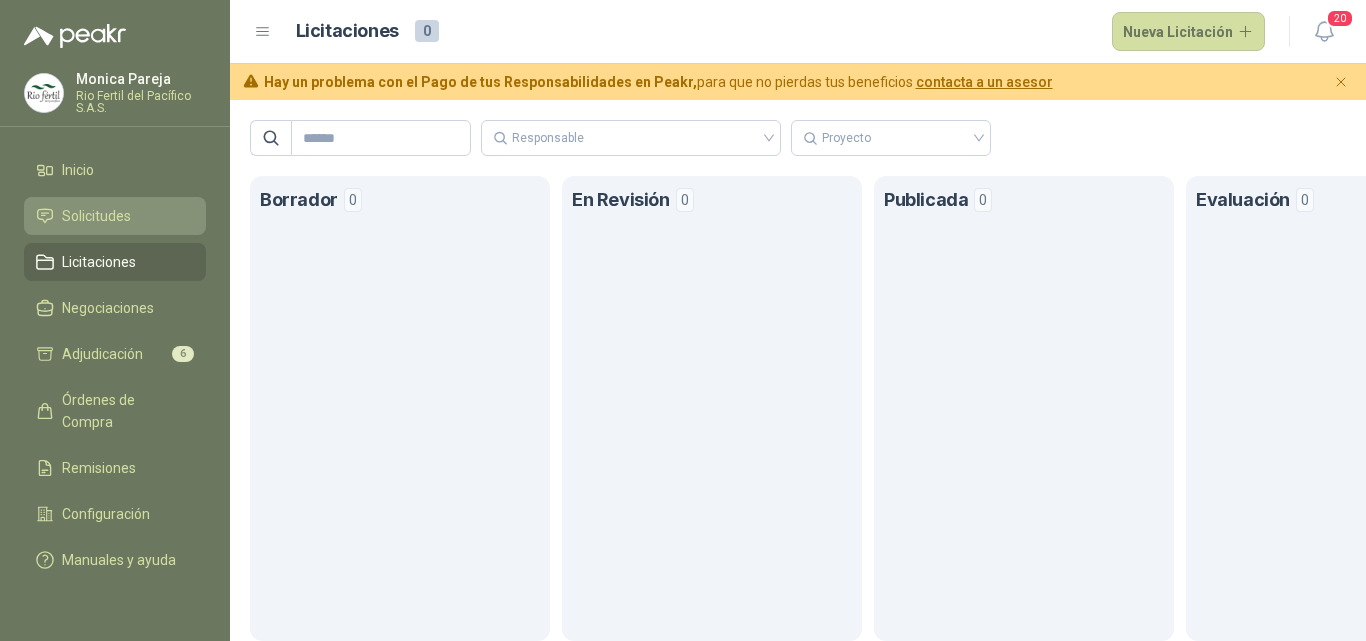 click on "Solicitudes" at bounding box center [96, 216] 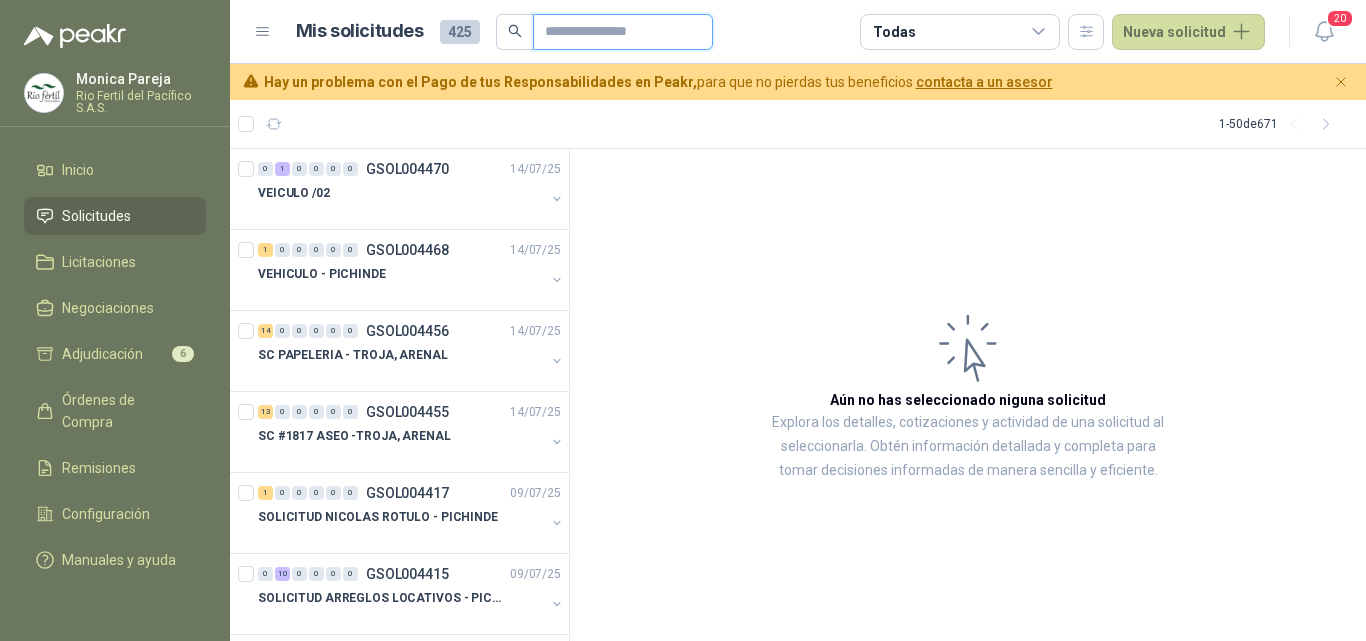 click at bounding box center (615, 32) 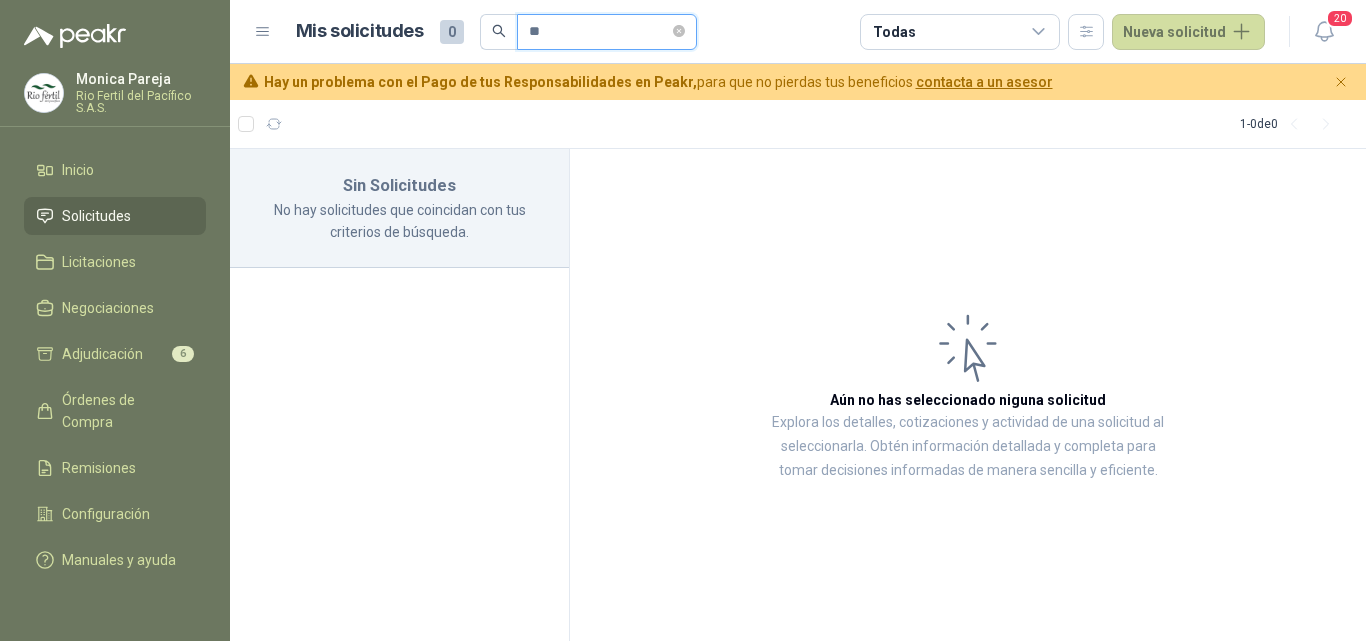 type on "*" 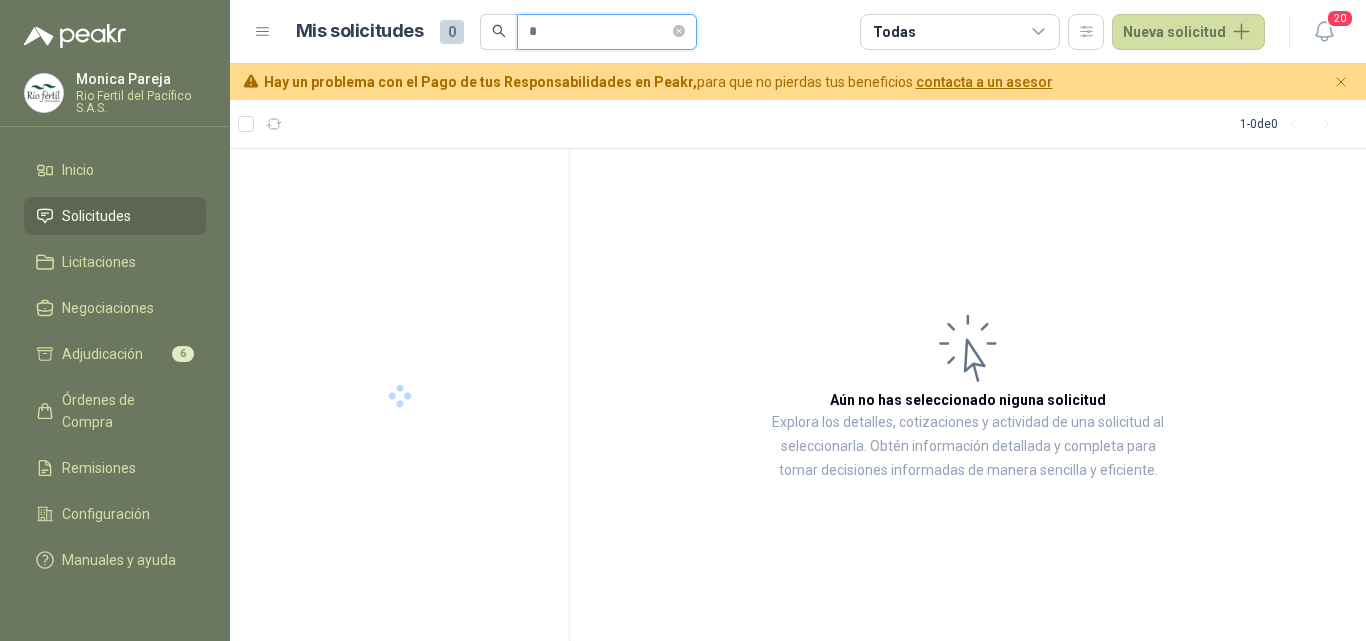 type 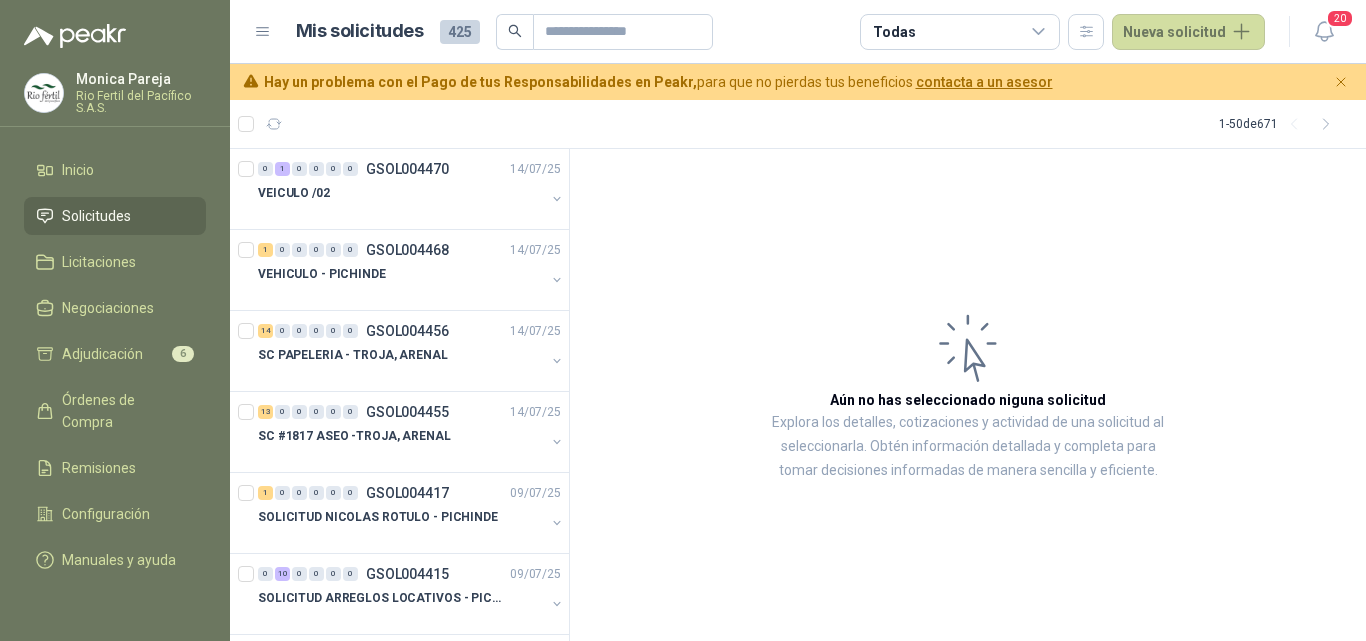 click on "Monica Pareja" at bounding box center (141, 79) 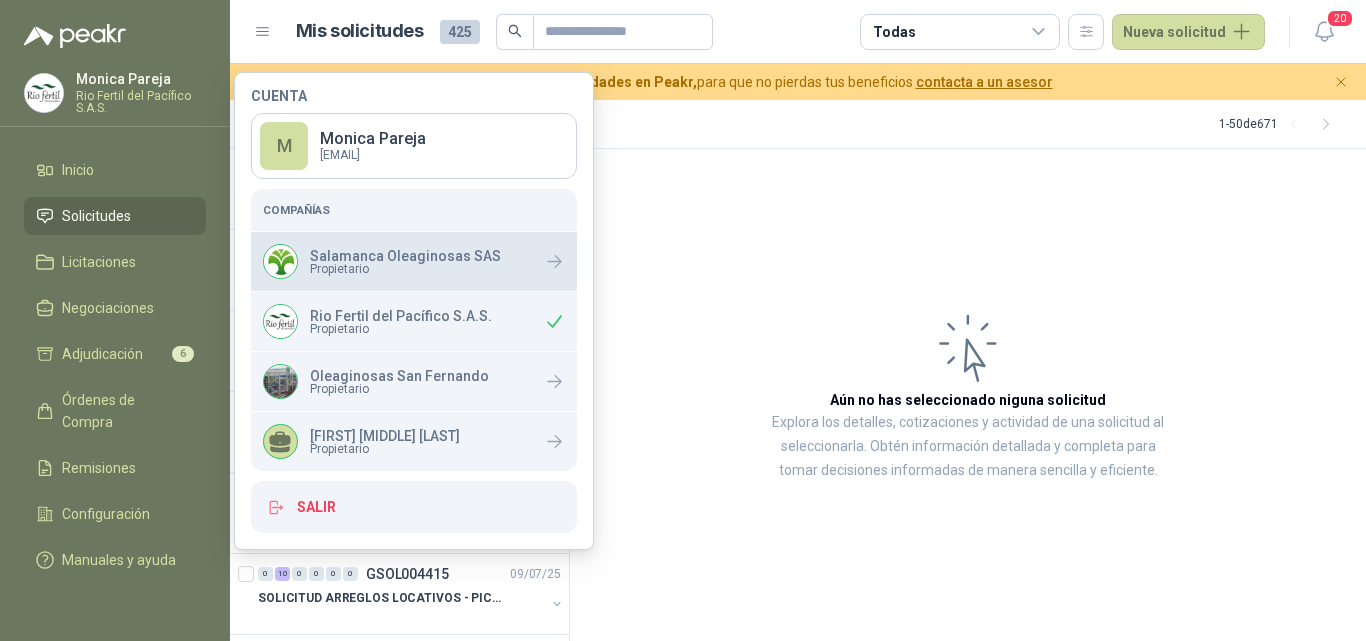 click on "Salamanca Oleaginosas SAS Propietario" at bounding box center [382, 261] 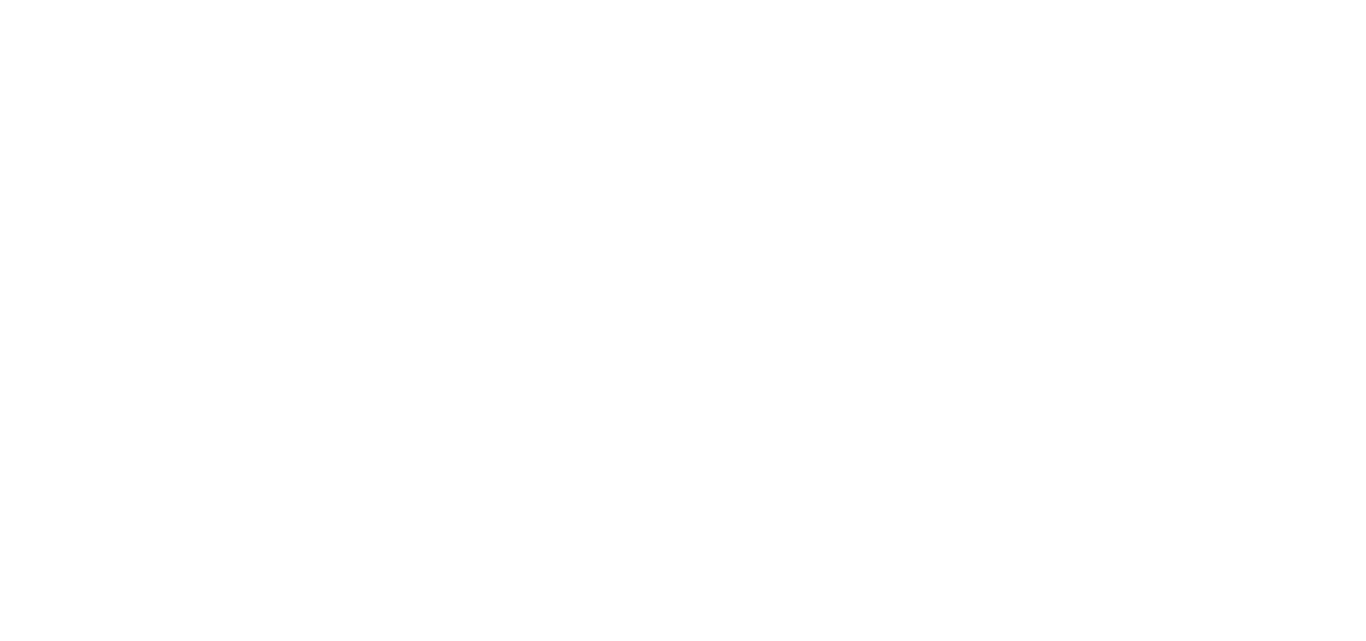scroll, scrollTop: 0, scrollLeft: 0, axis: both 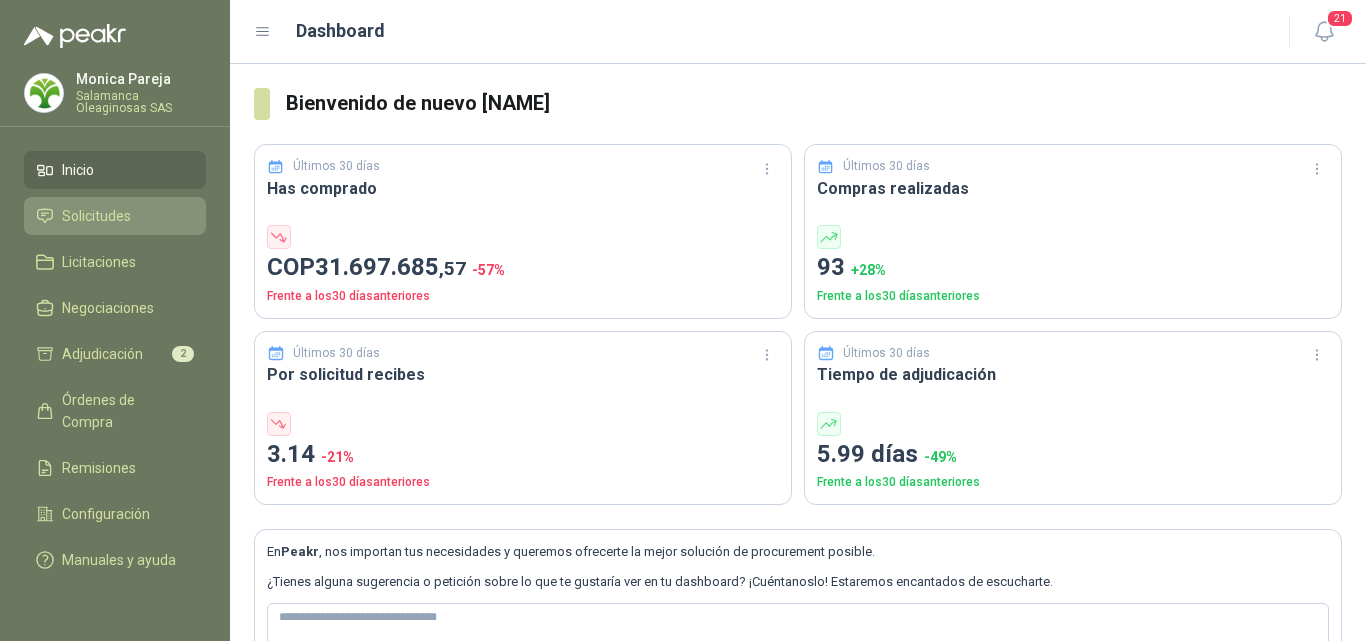 click on "Solicitudes" at bounding box center [115, 216] 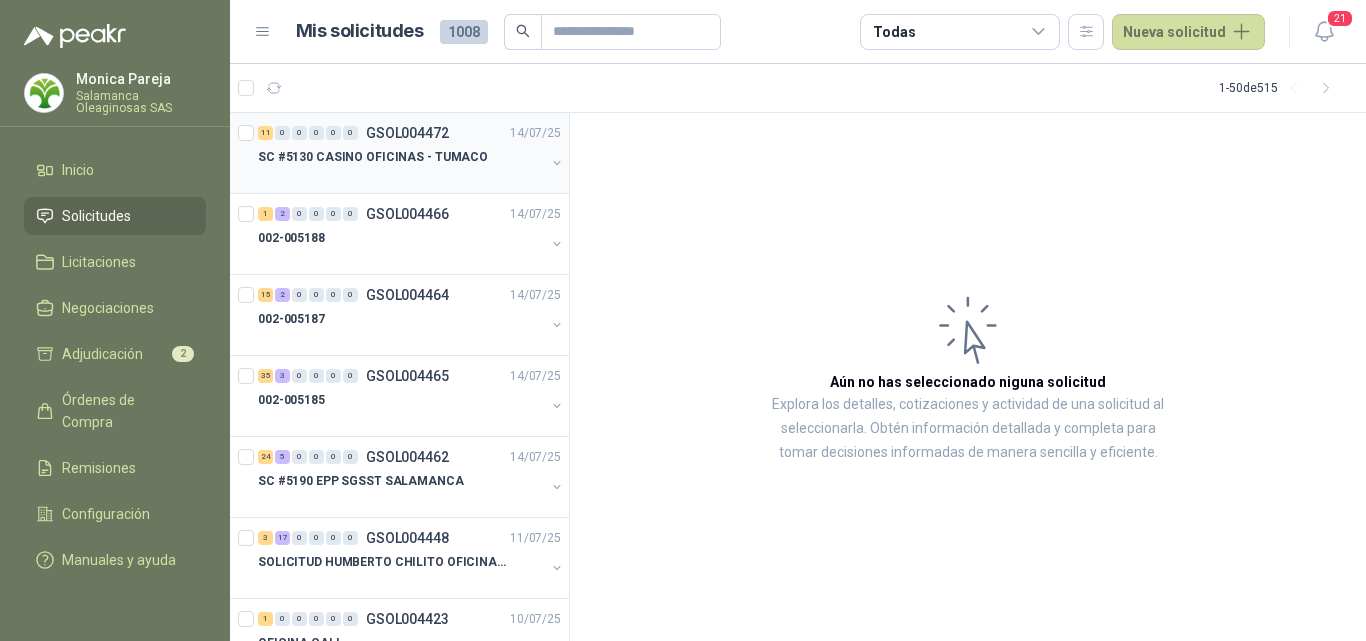 click at bounding box center (401, 177) 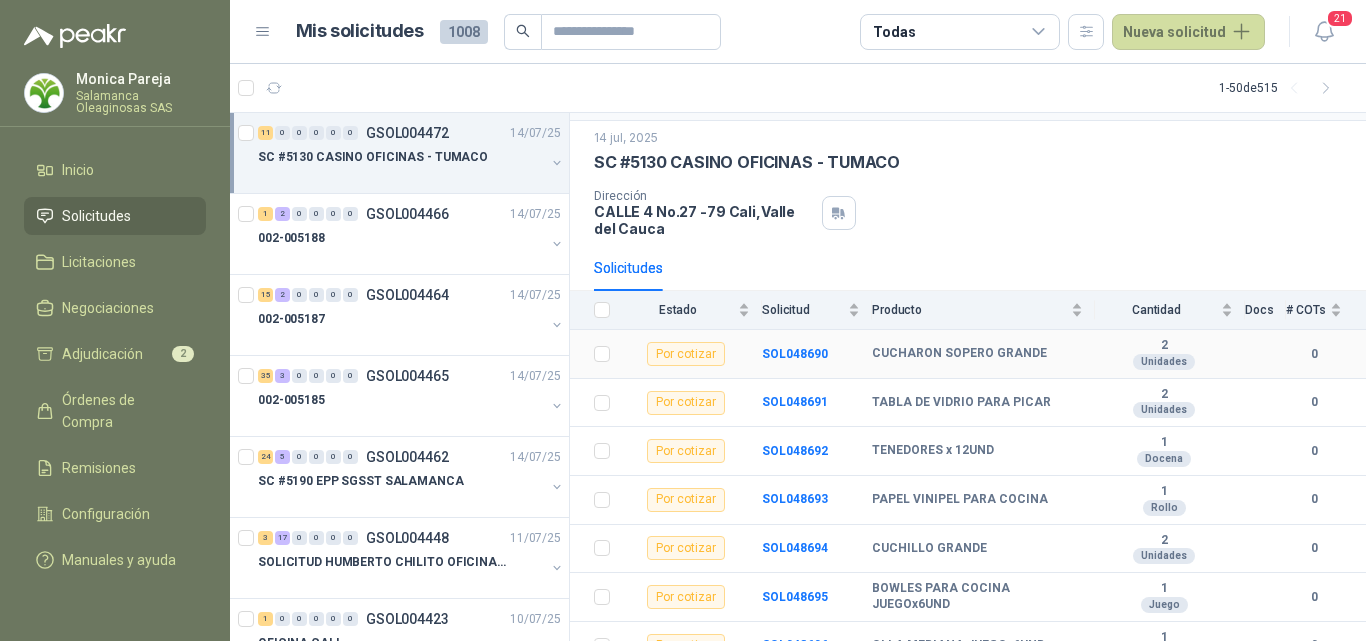 scroll, scrollTop: 0, scrollLeft: 0, axis: both 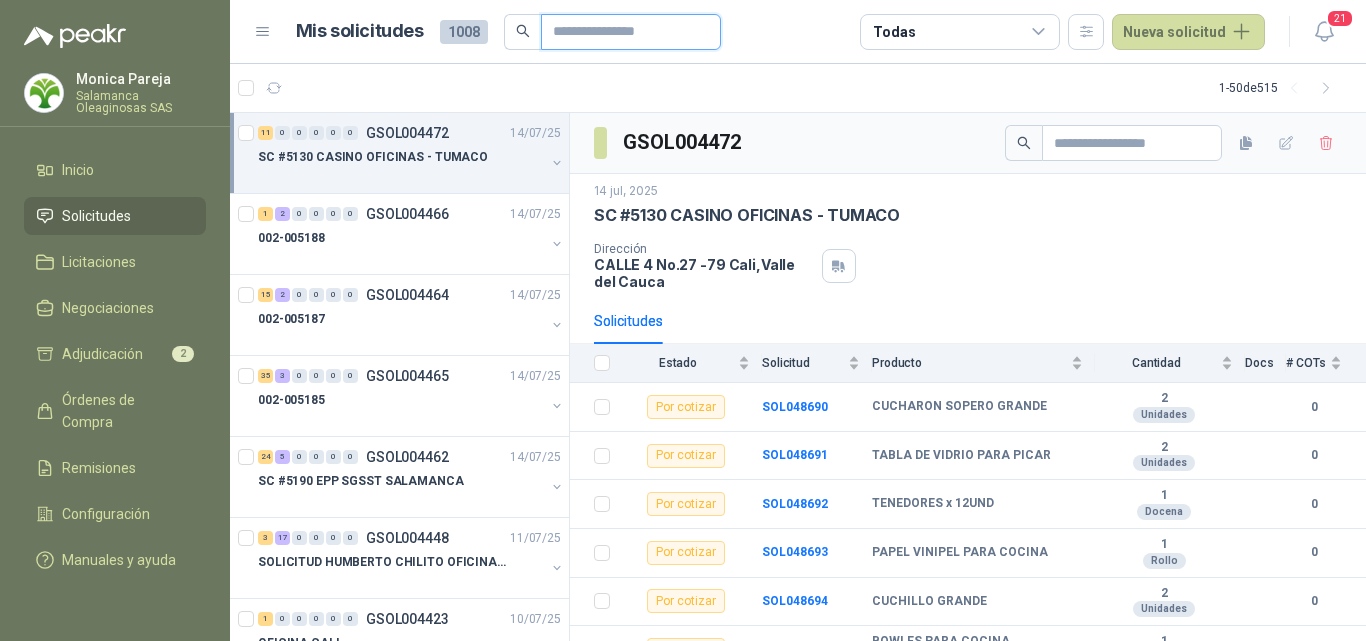 click at bounding box center (623, 32) 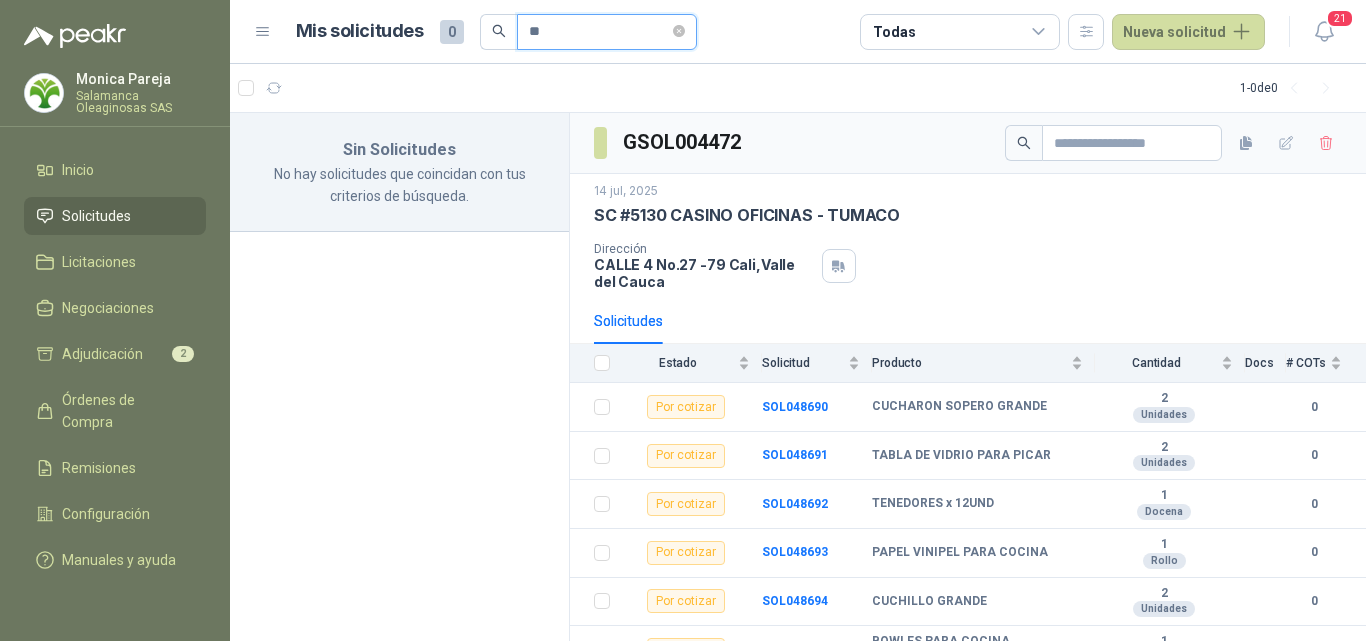type on "*" 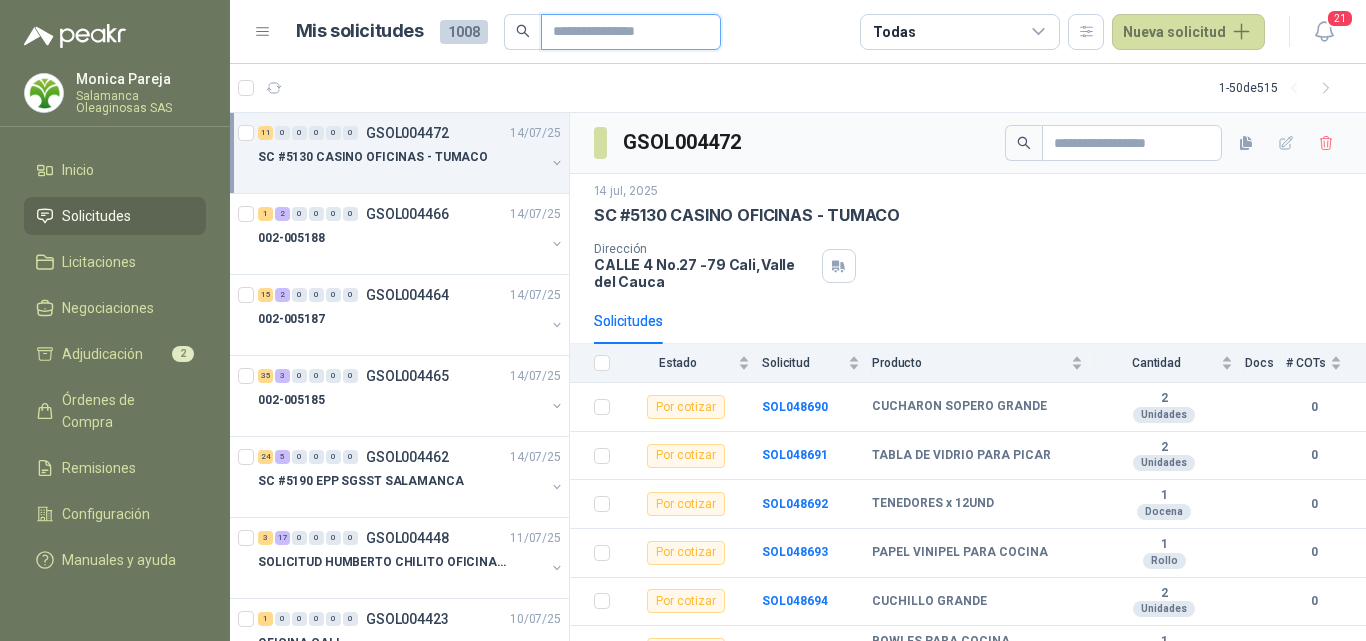 type 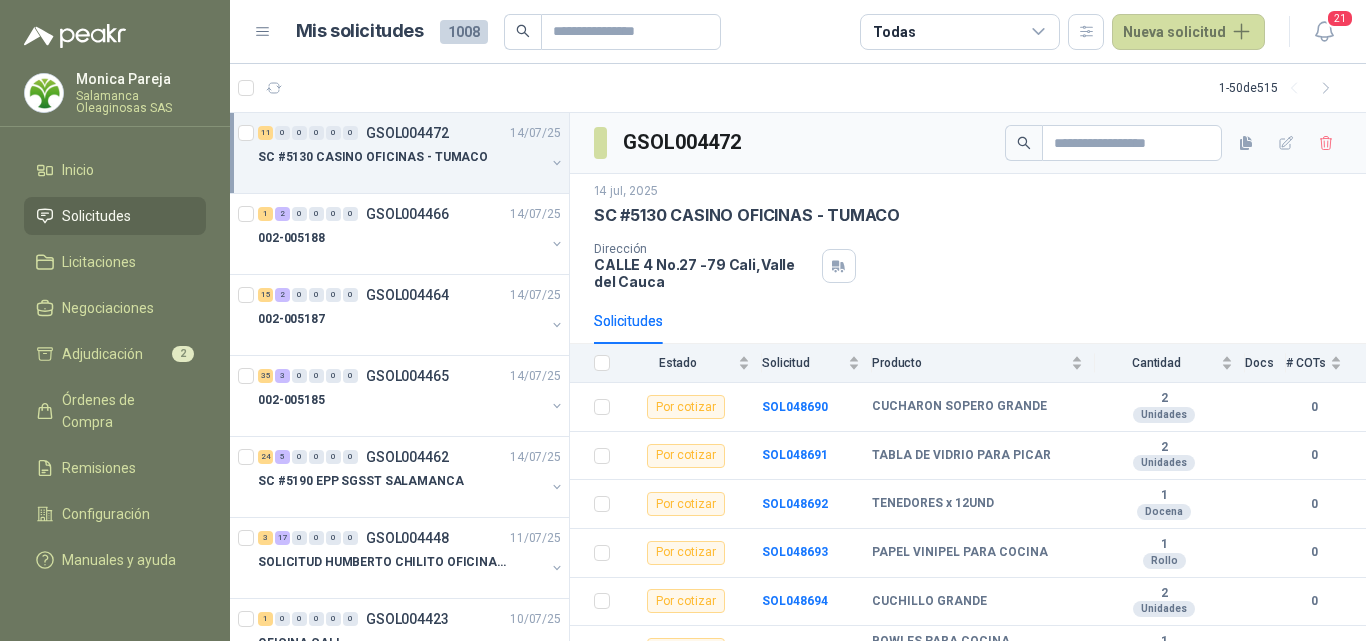 click on "11   0   0   0   0   0   GSOL004472 14/07/25" at bounding box center [411, 133] 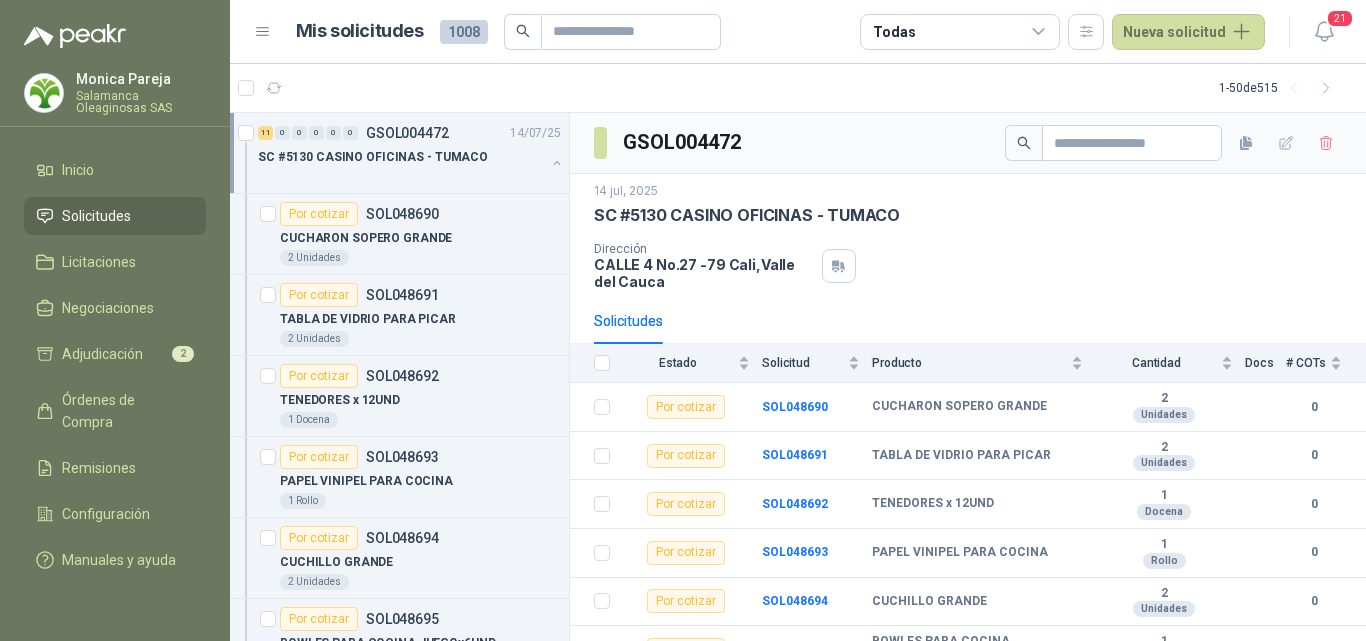 scroll, scrollTop: 1, scrollLeft: 0, axis: vertical 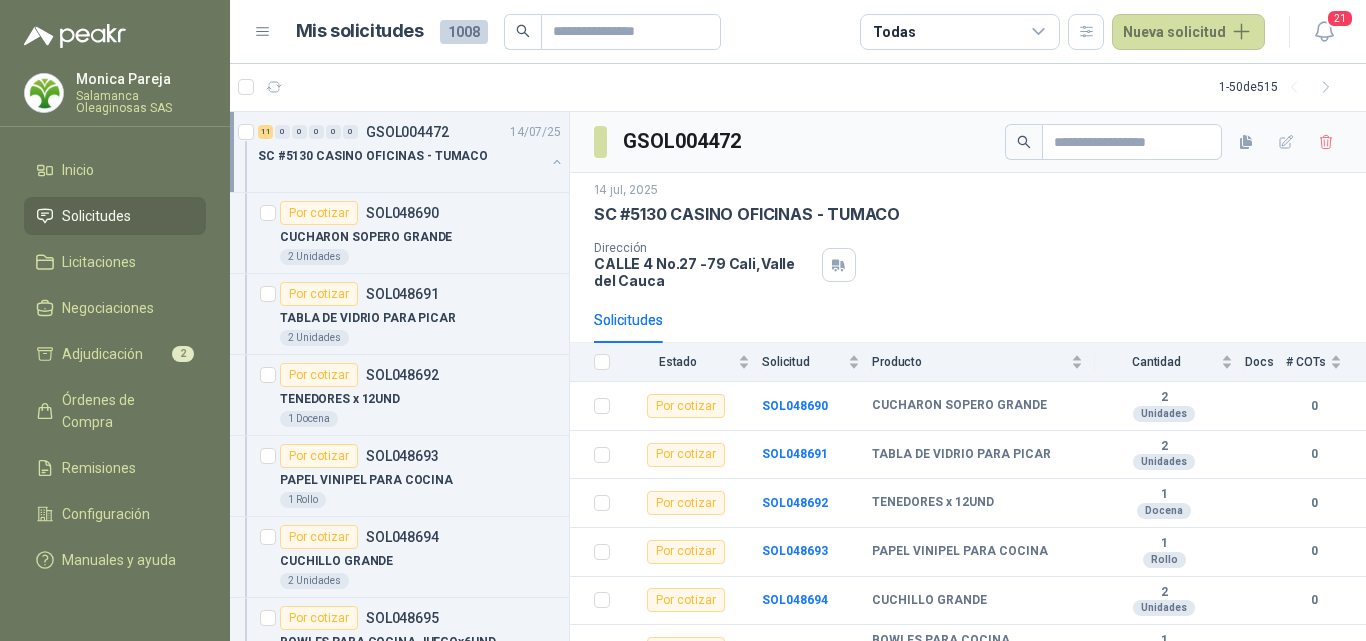 click on "11   0   0   0   0   0   GSOL004472 14/07/25" at bounding box center (411, 132) 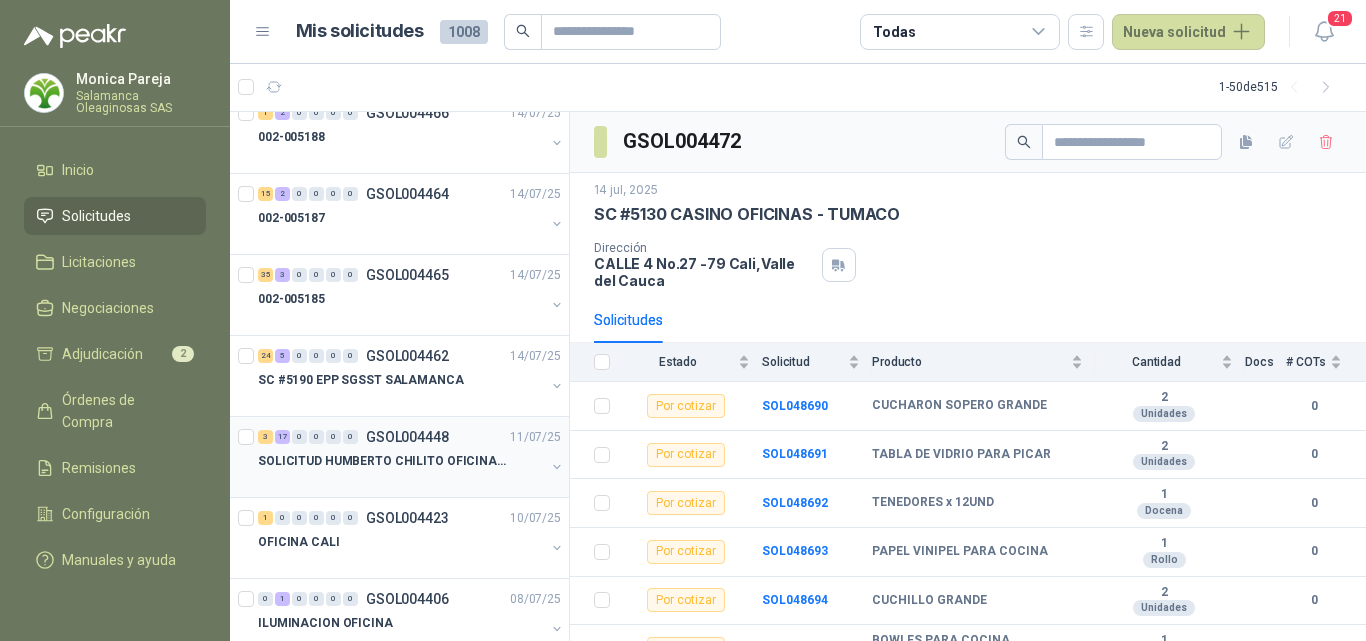 scroll, scrollTop: 200, scrollLeft: 0, axis: vertical 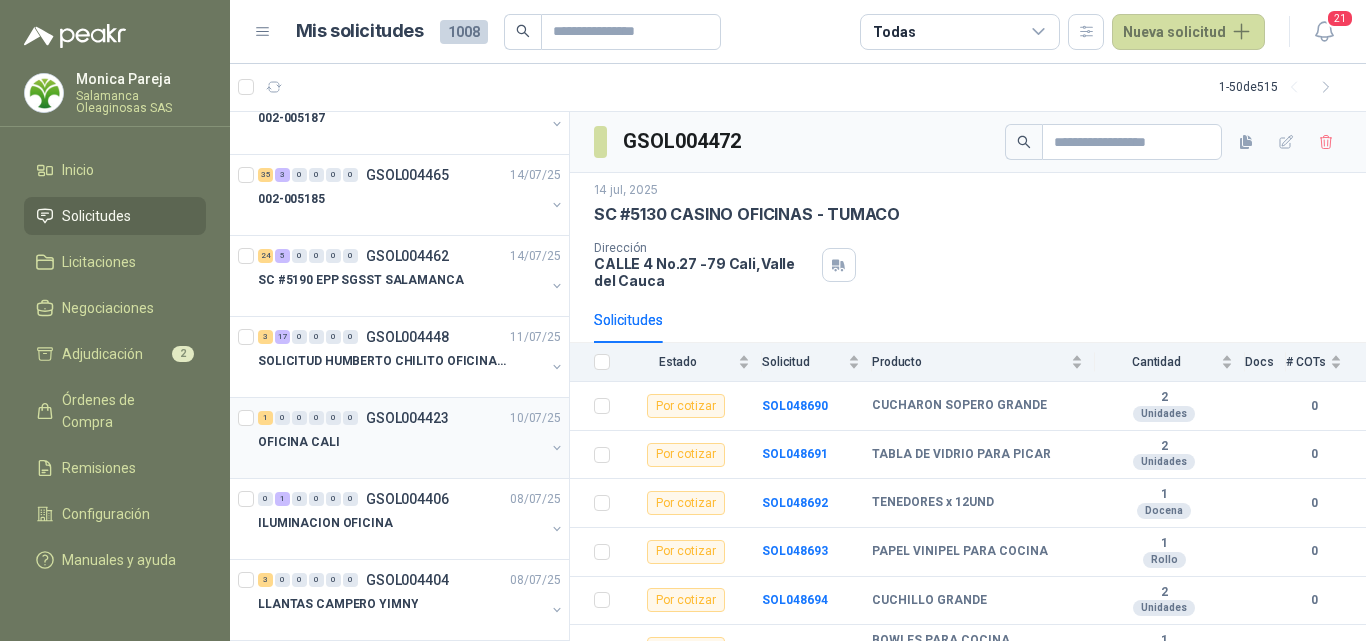 click on "OFICINA CALI" at bounding box center [401, 442] 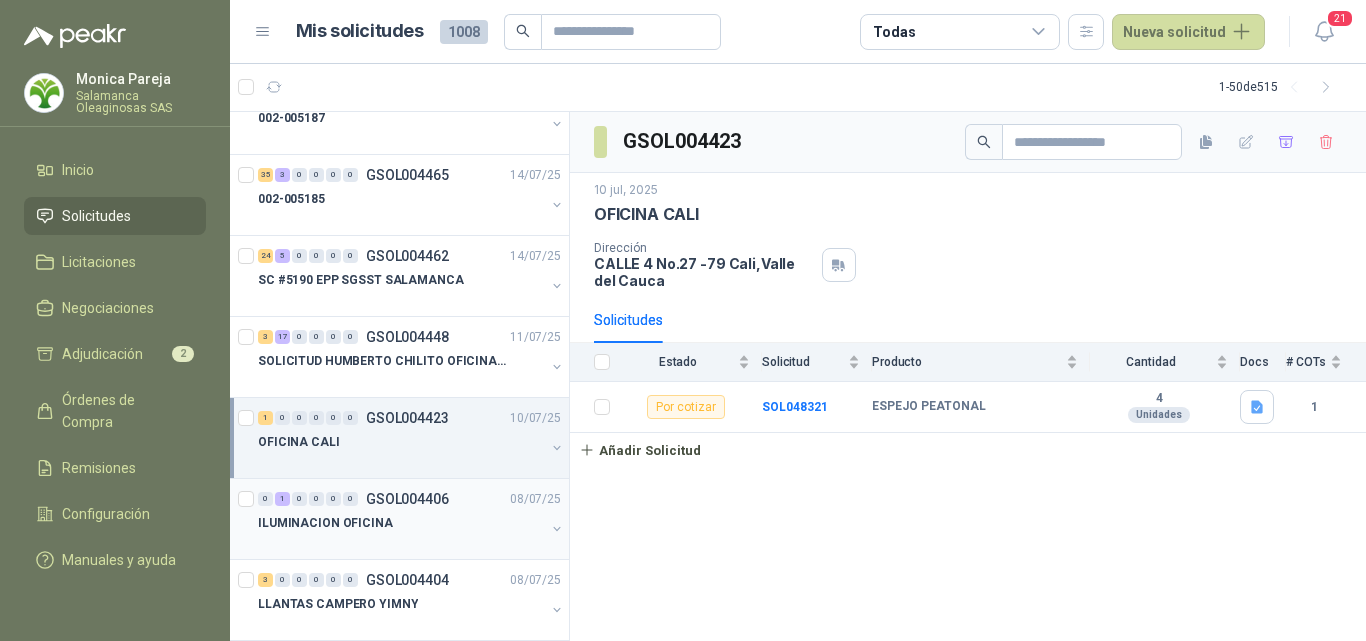 click on "ILUMINACION OFICINA" at bounding box center (401, 523) 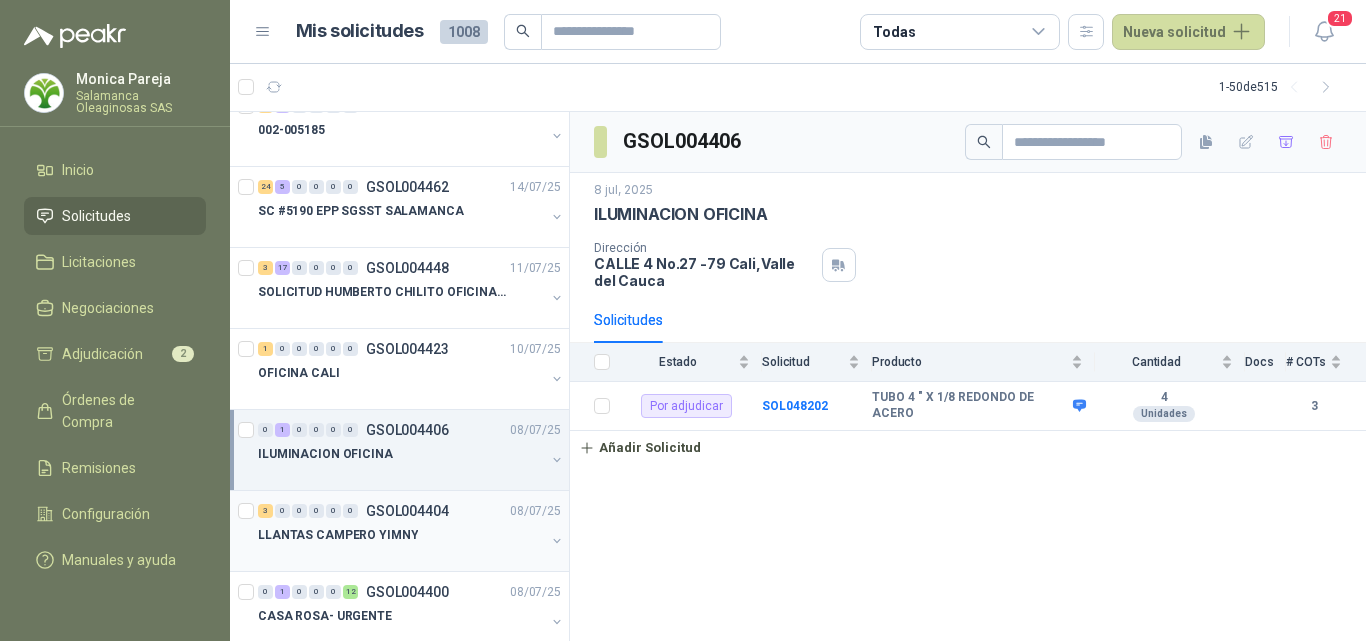 scroll, scrollTop: 300, scrollLeft: 0, axis: vertical 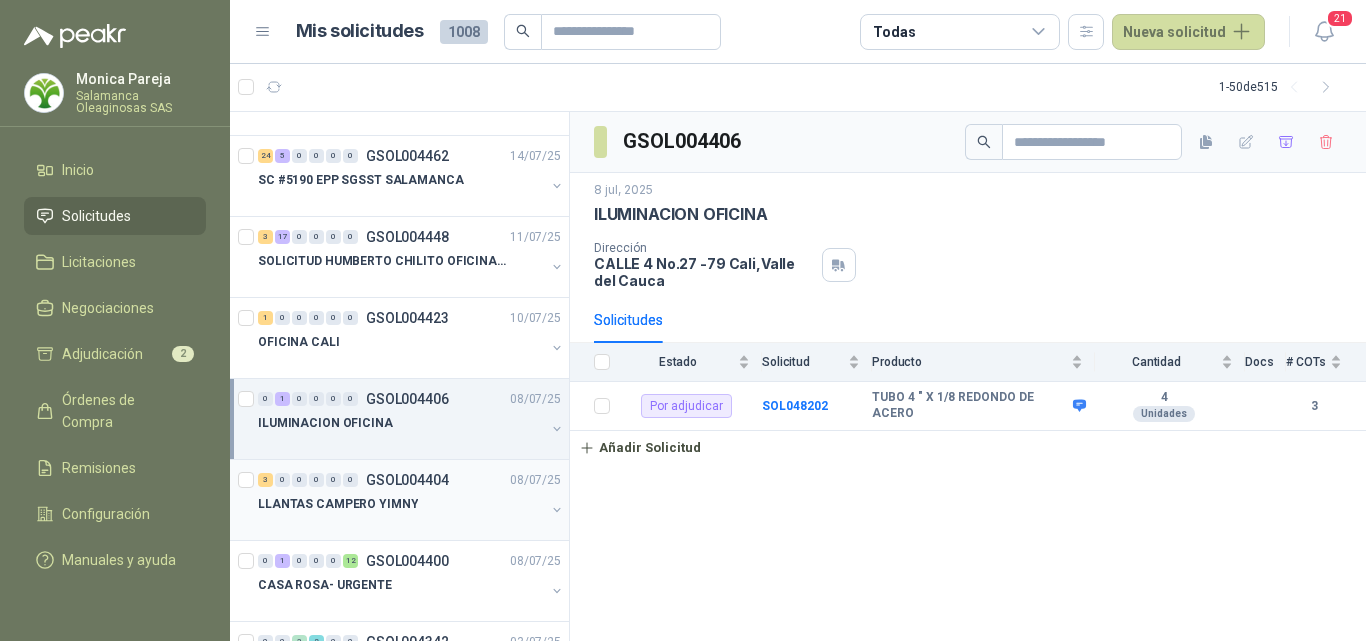 click on "LLANTAS CAMPERO YIMNY" at bounding box center (401, 504) 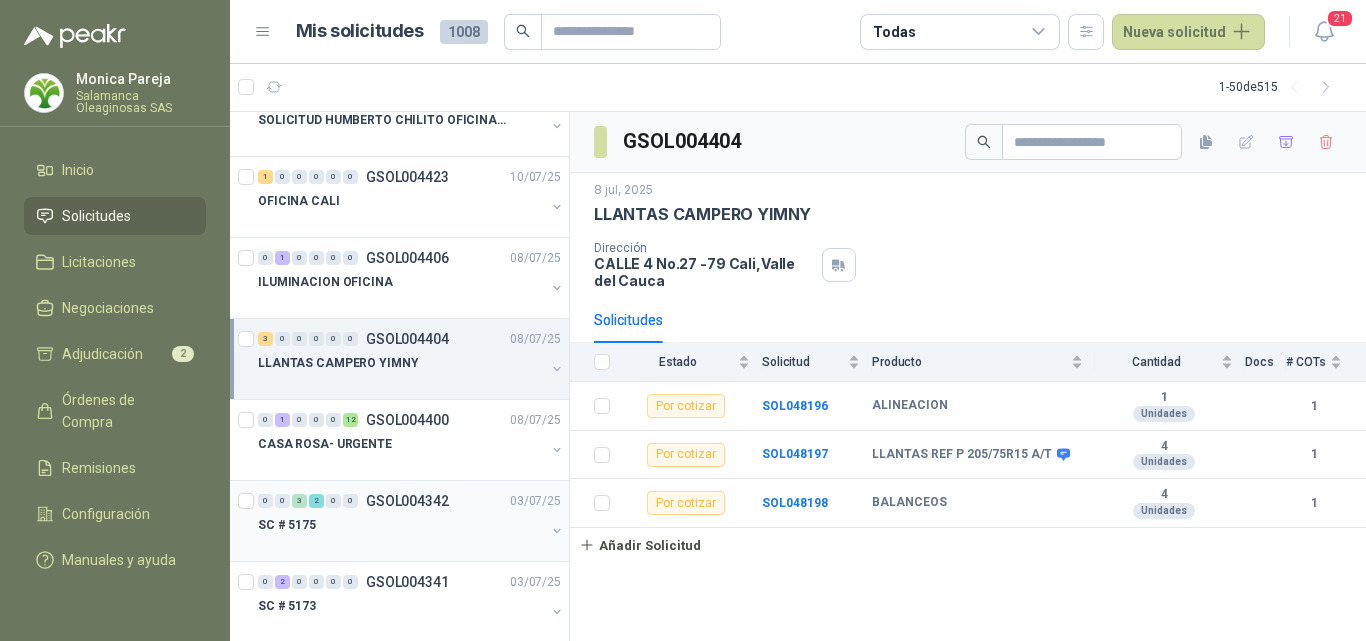scroll, scrollTop: 500, scrollLeft: 0, axis: vertical 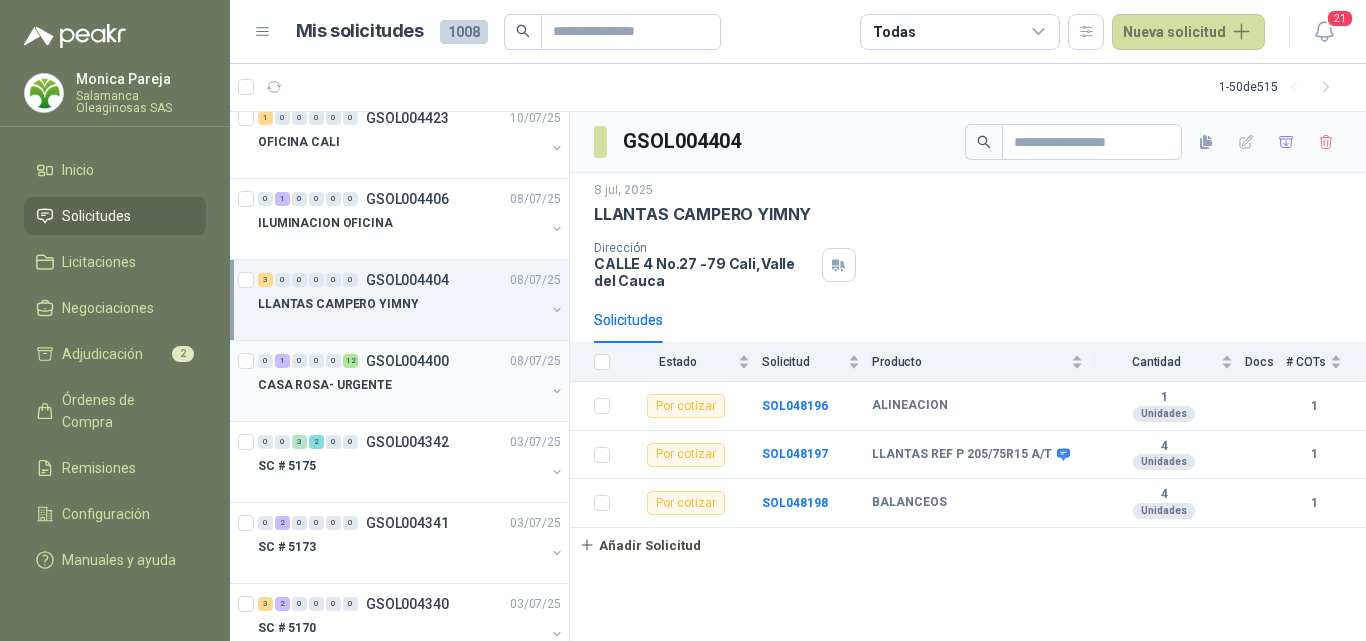 click on "0   1   0   0   0   12   GSOL004400 08/07/25   CASA ROSA- URGENTE" at bounding box center [399, 381] 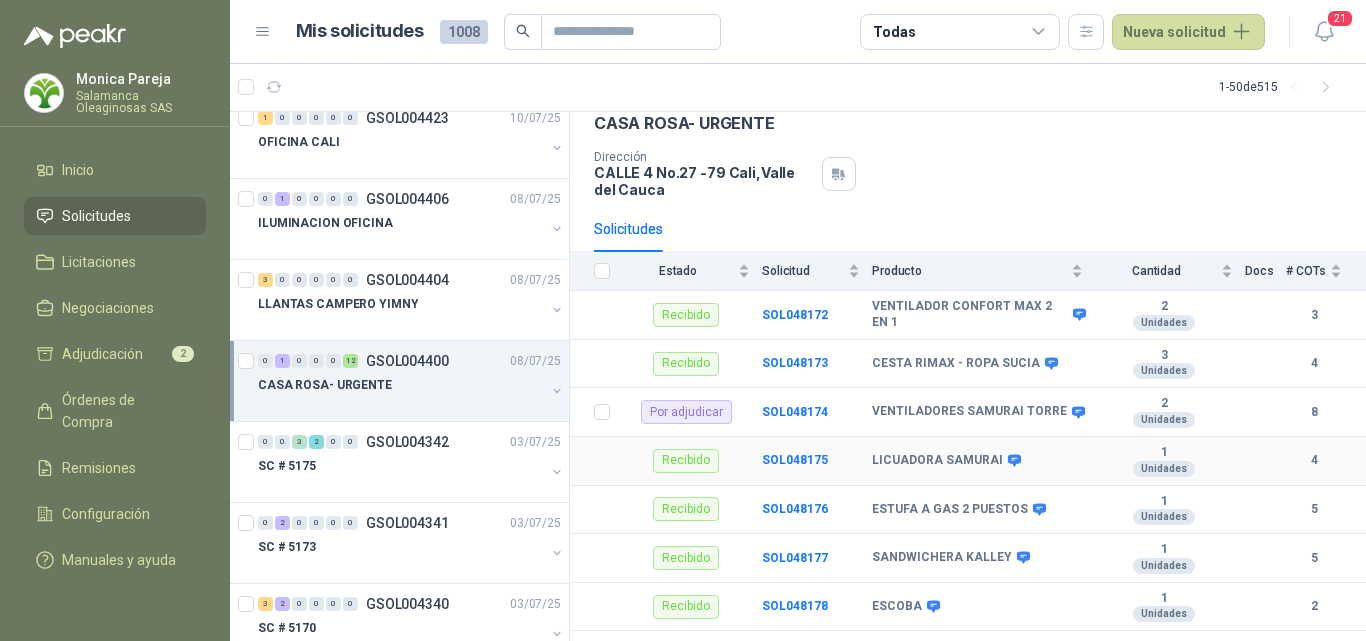 scroll, scrollTop: 100, scrollLeft: 0, axis: vertical 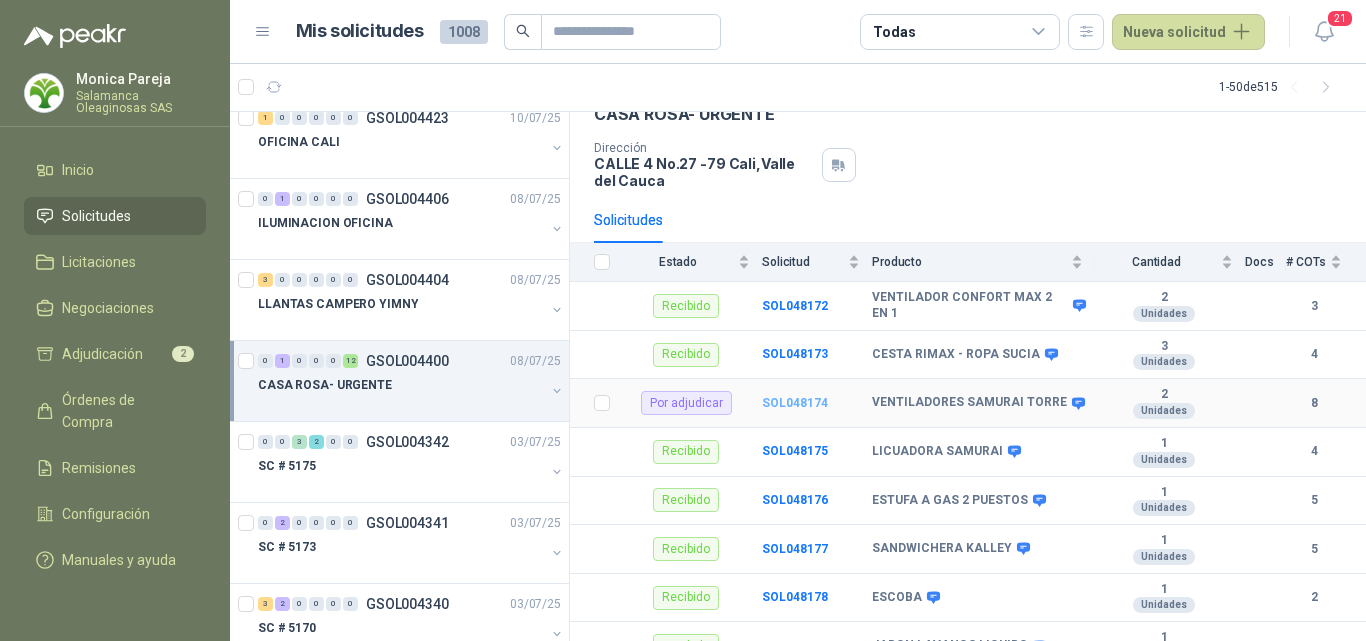 click on "SOL048174" at bounding box center [795, 403] 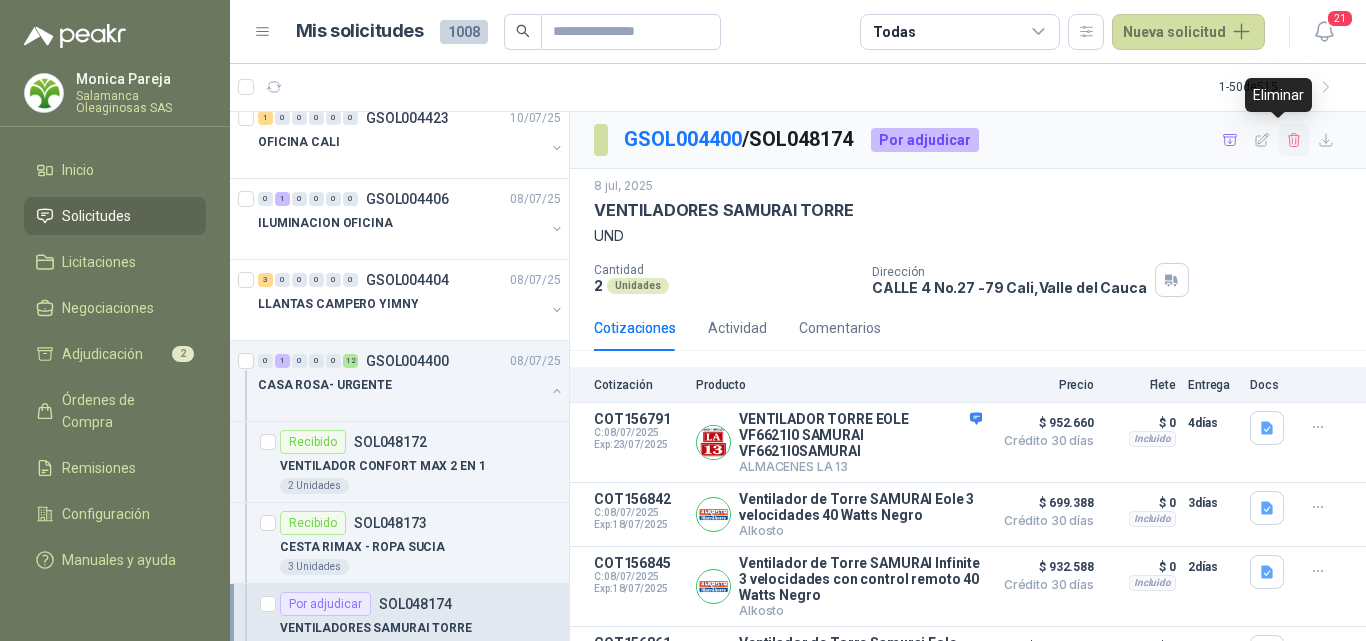 click 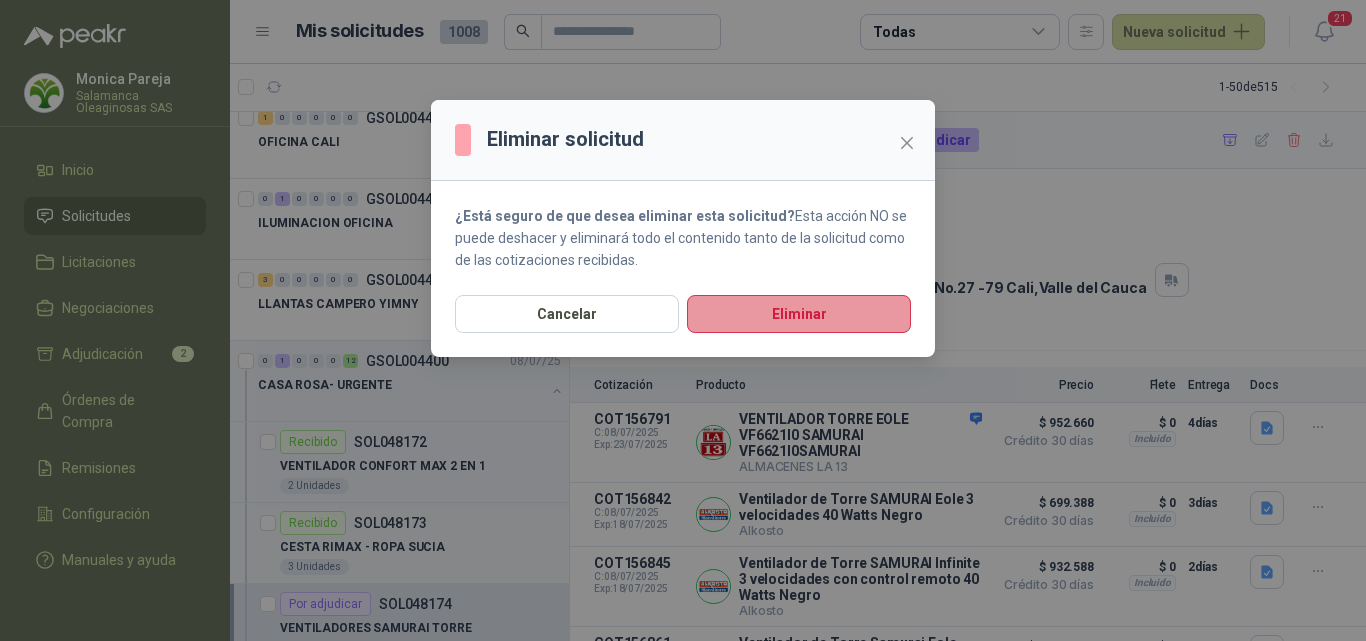 click on "Eliminar" at bounding box center [799, 314] 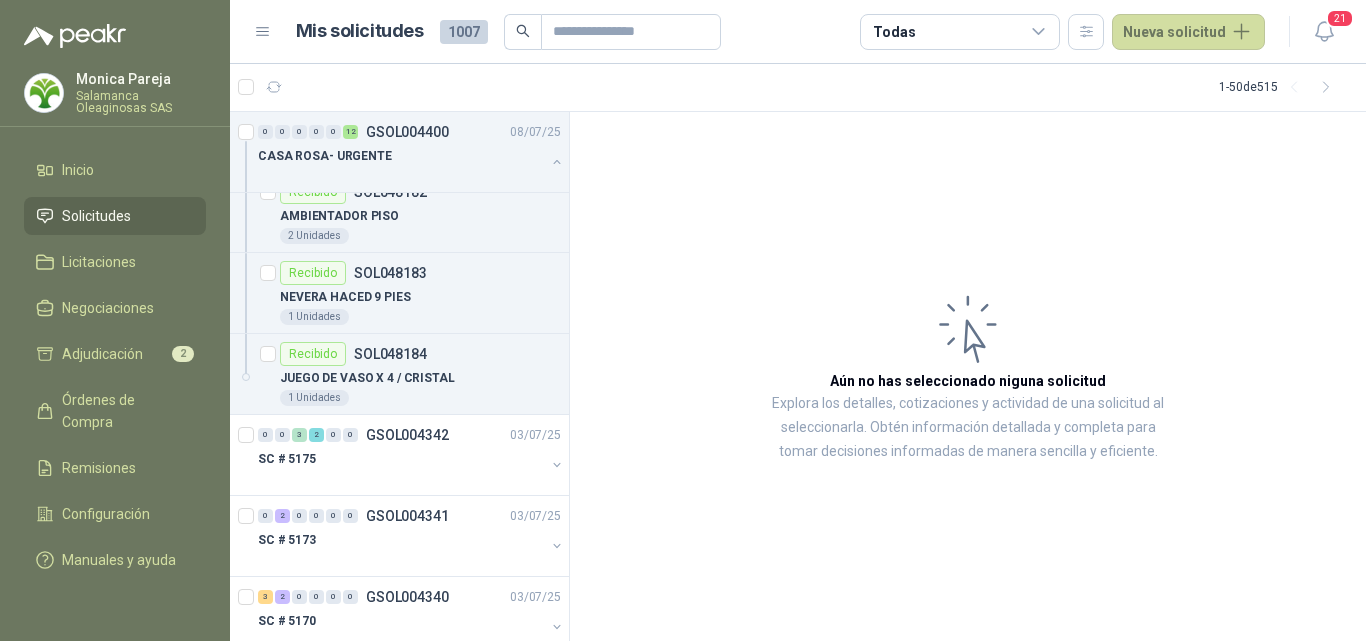 scroll, scrollTop: 1500, scrollLeft: 0, axis: vertical 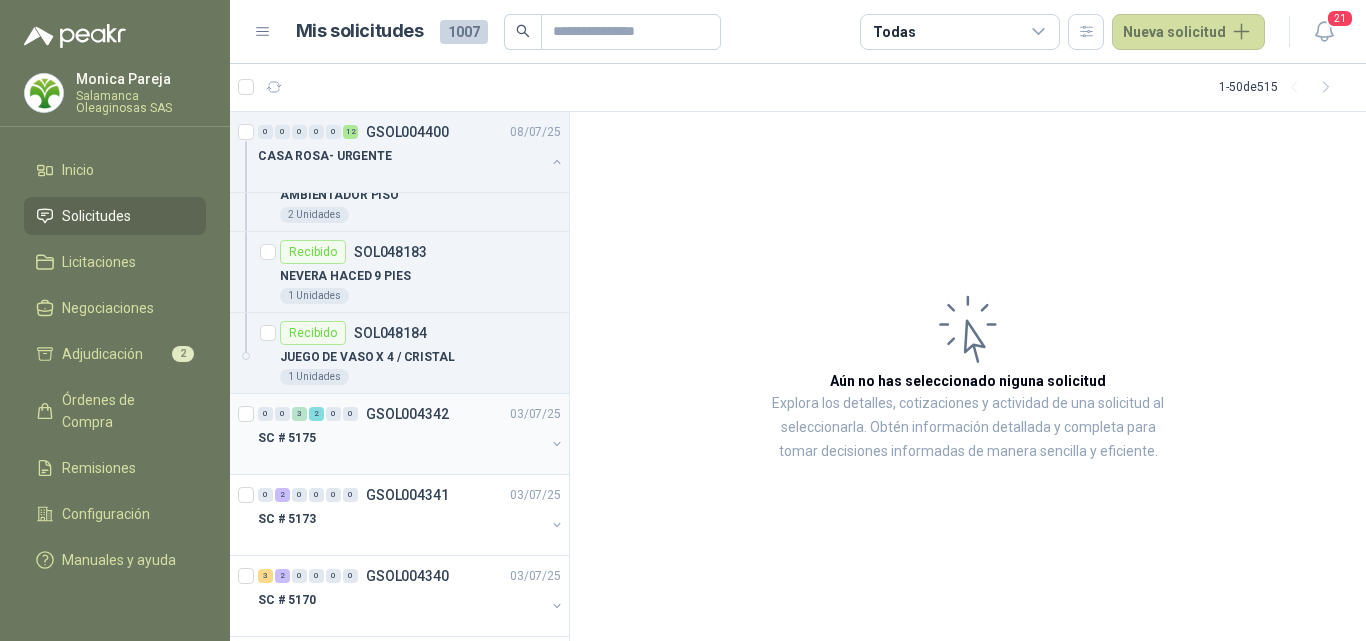 click on "SC # 5175" at bounding box center (401, 438) 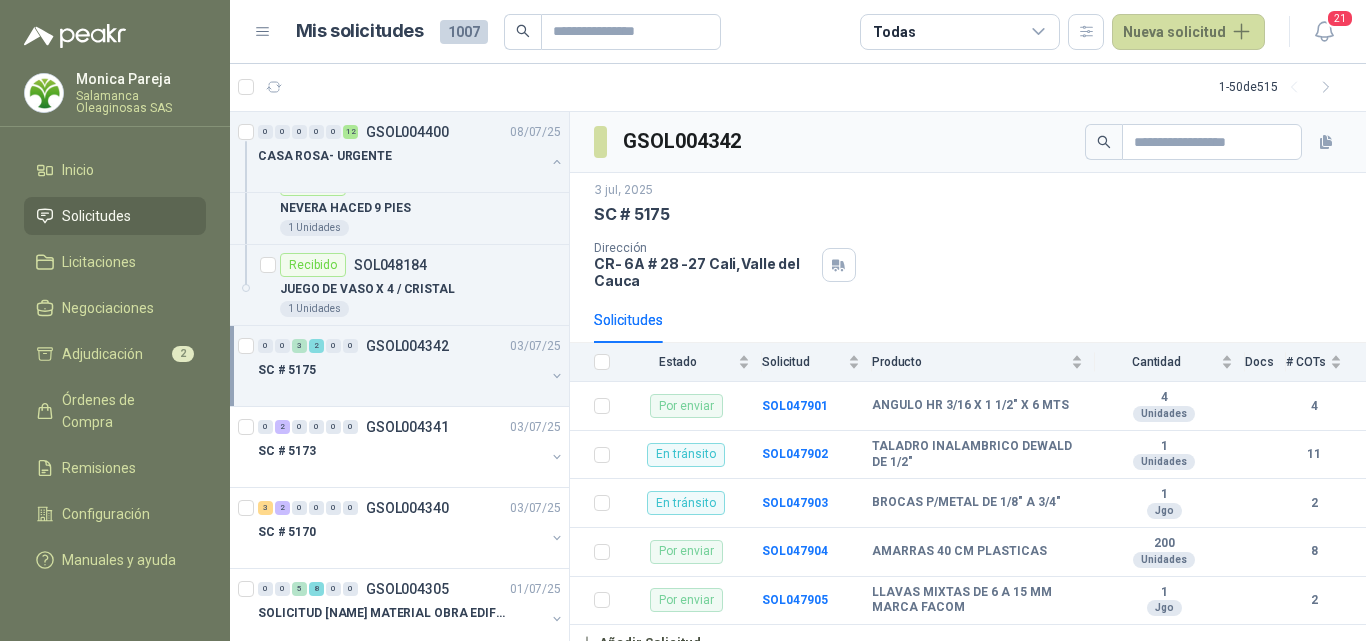 scroll, scrollTop: 1800, scrollLeft: 0, axis: vertical 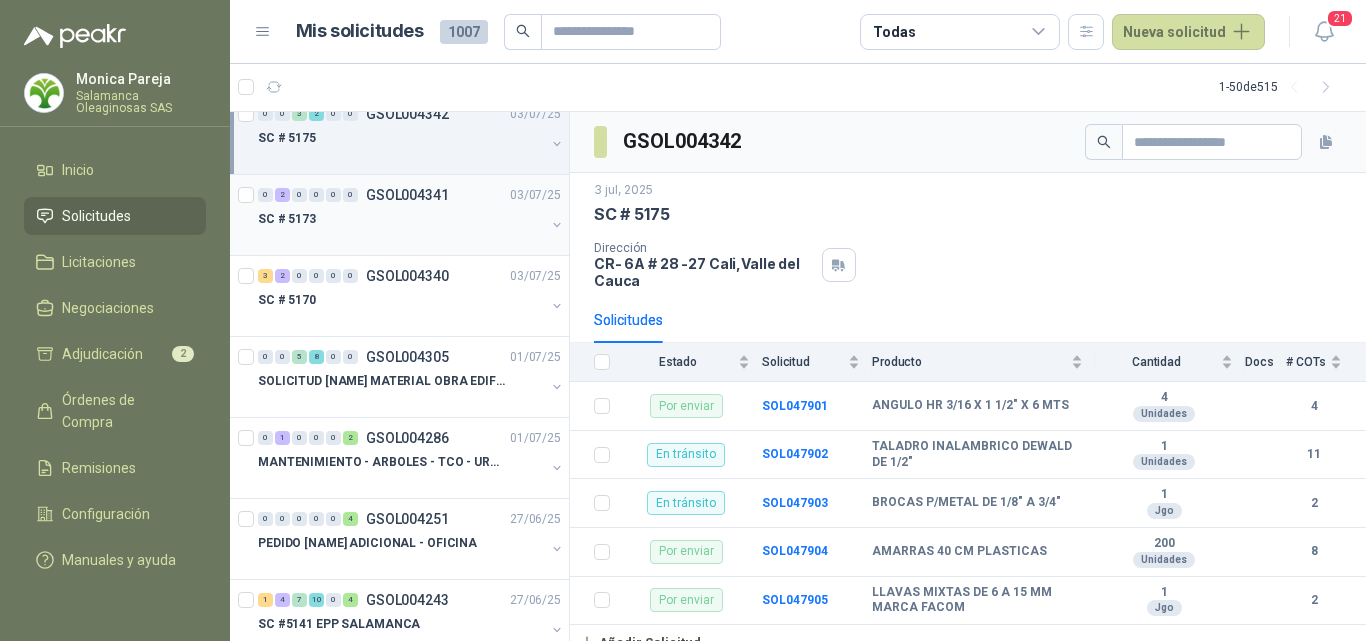 click on "SC # 5173" at bounding box center [401, 219] 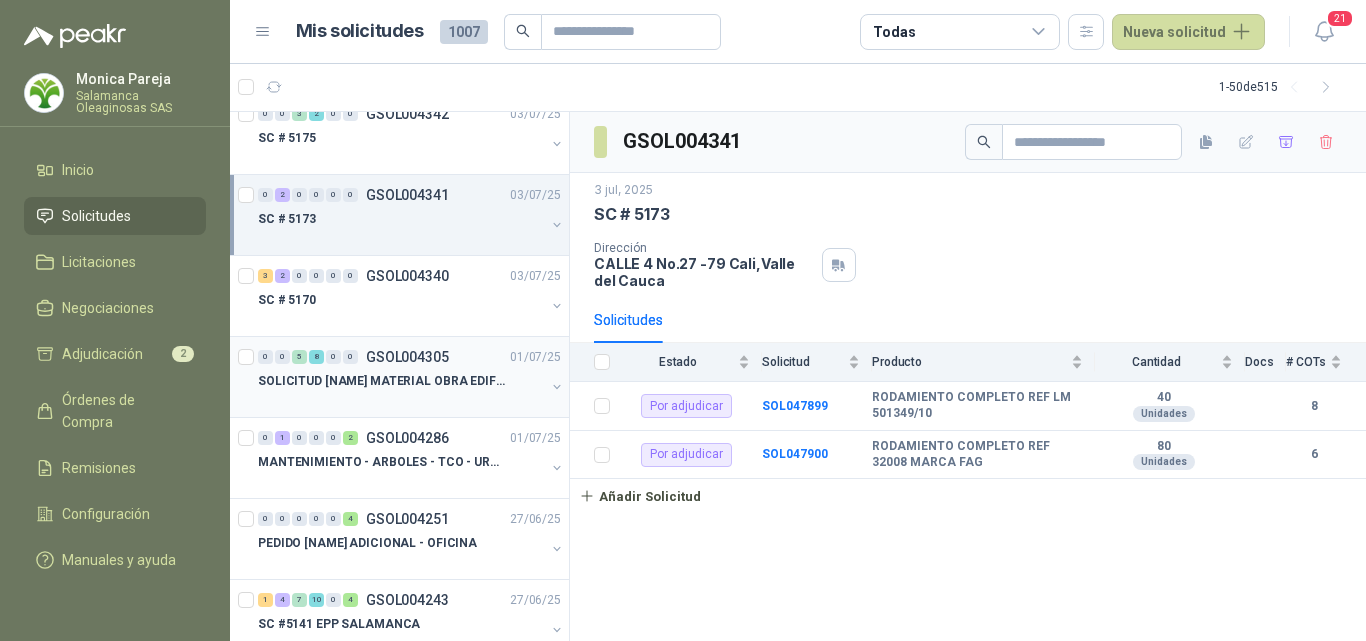 click at bounding box center (401, 401) 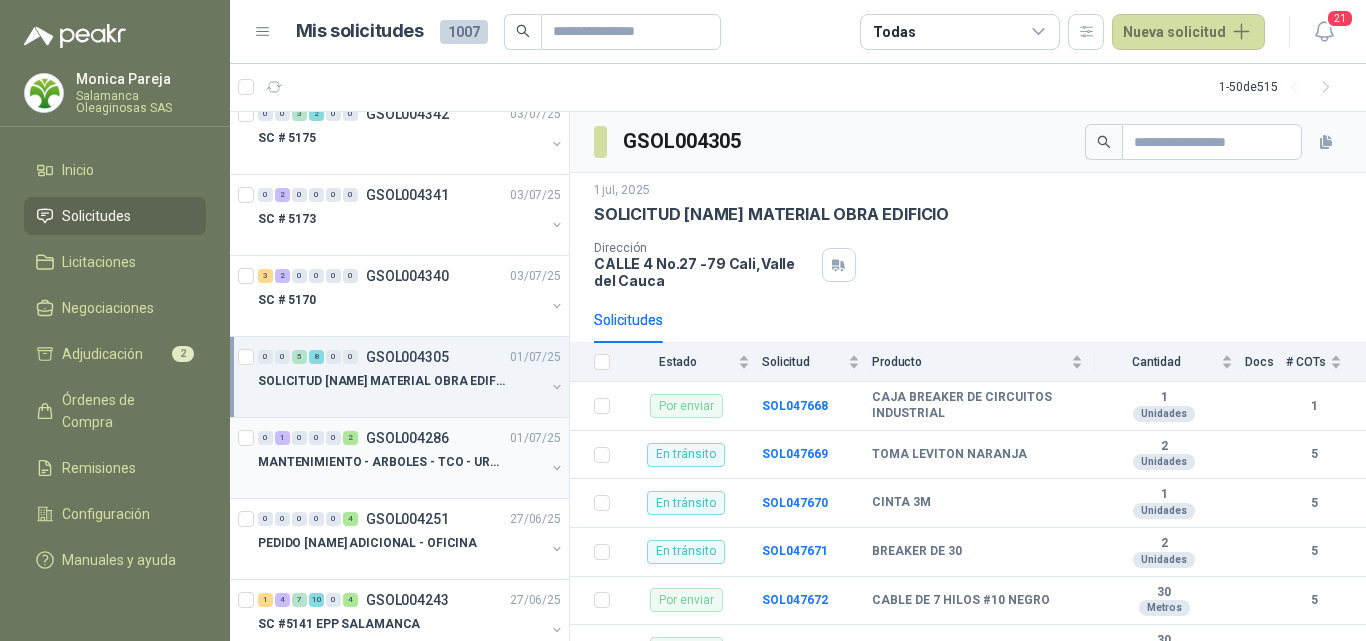 click on "MANTENIMIENTO - ARBOLES  - TCO - URGENTE" at bounding box center (382, 462) 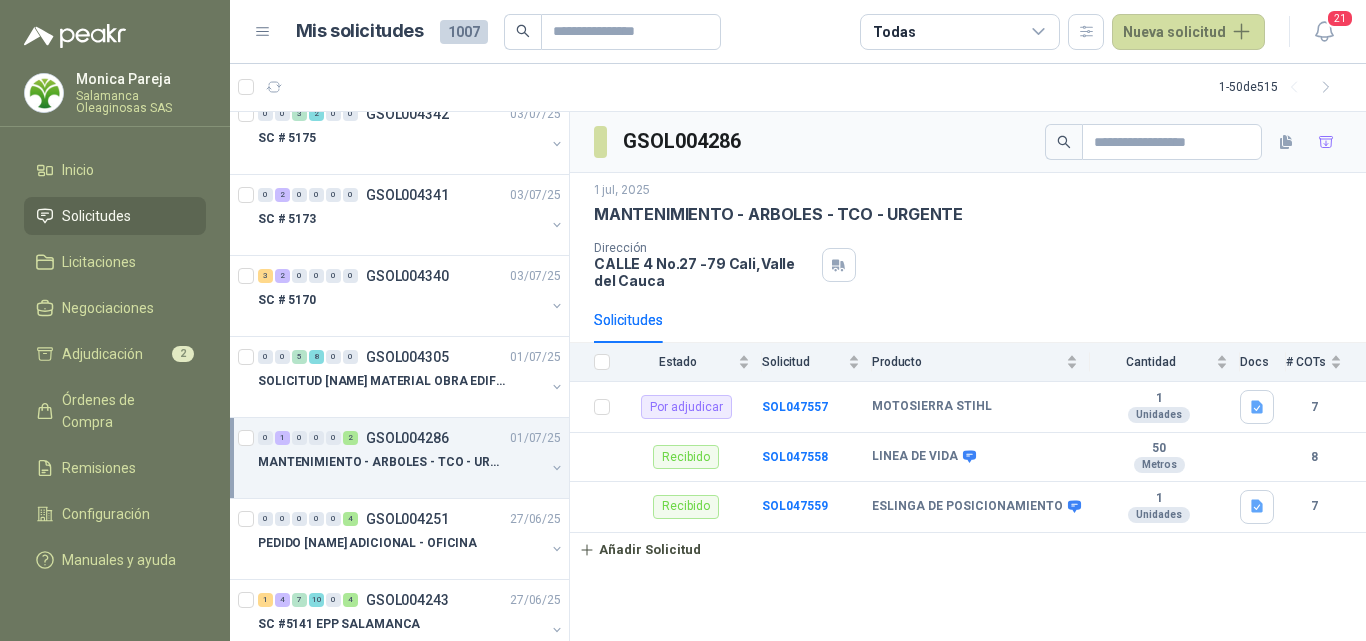 scroll, scrollTop: 1900, scrollLeft: 0, axis: vertical 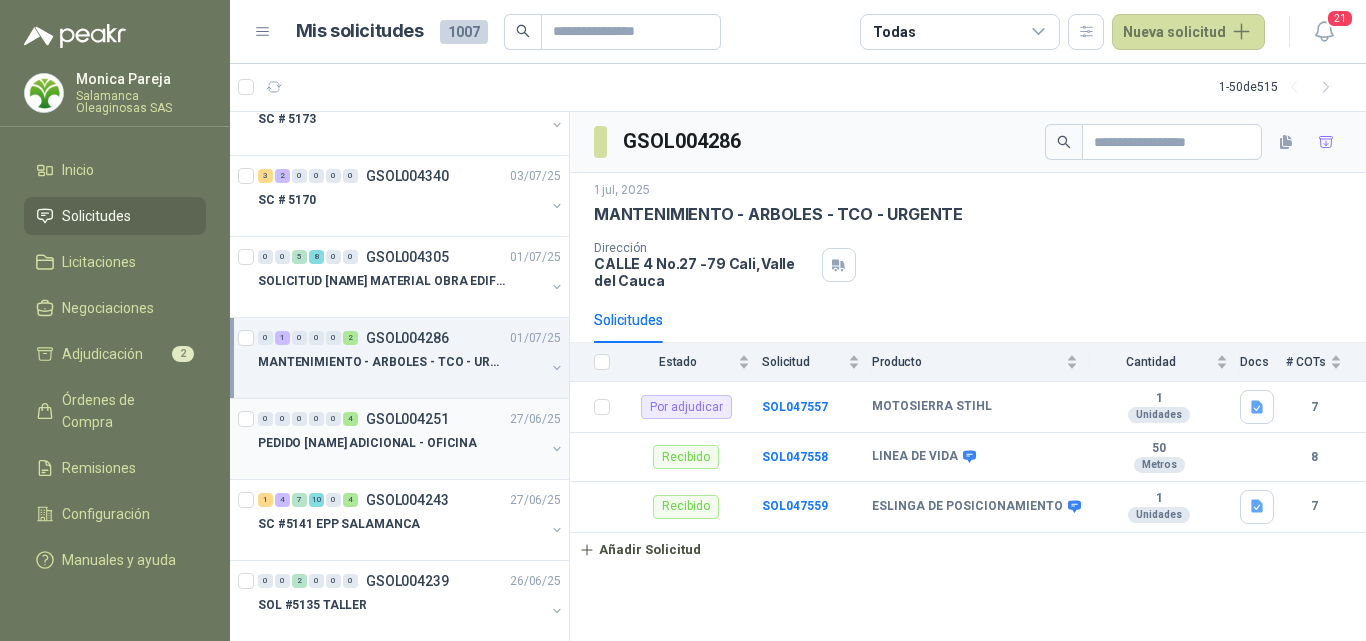 click on "PEDIDO [NAME] ADICIONAL - OFICINA" at bounding box center (401, 443) 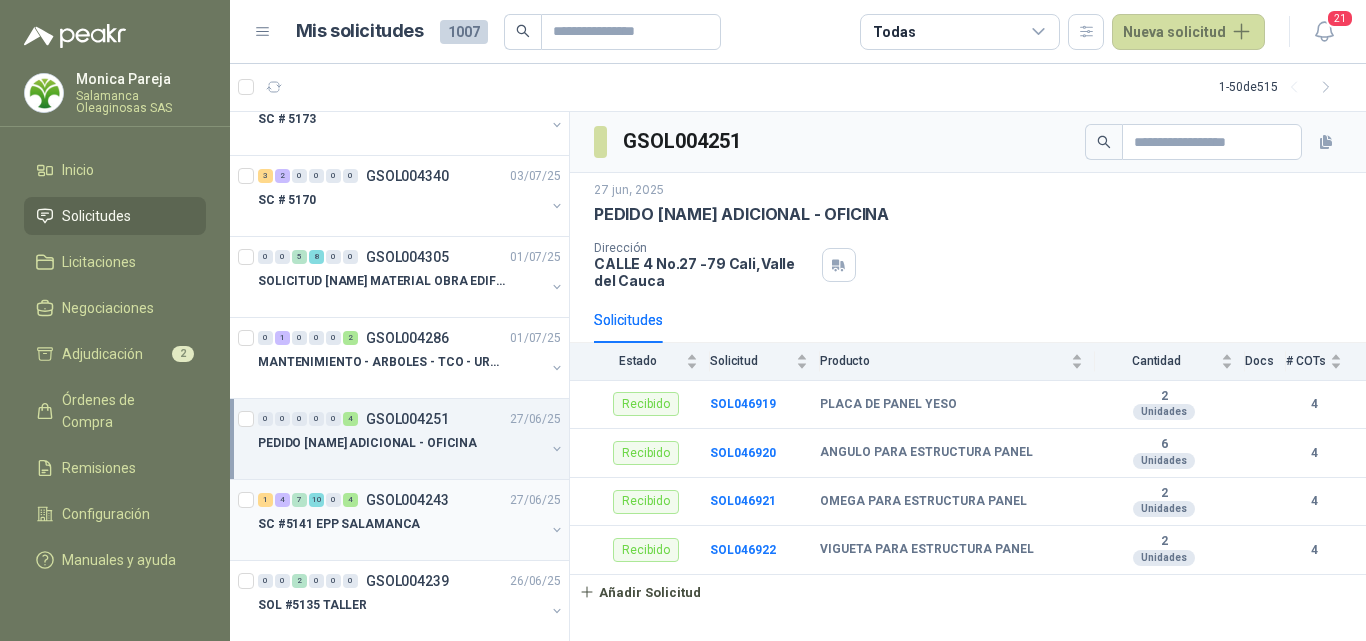 click on "1   4   7   10   0   4   GSOL004243 27/06/25" at bounding box center (411, 500) 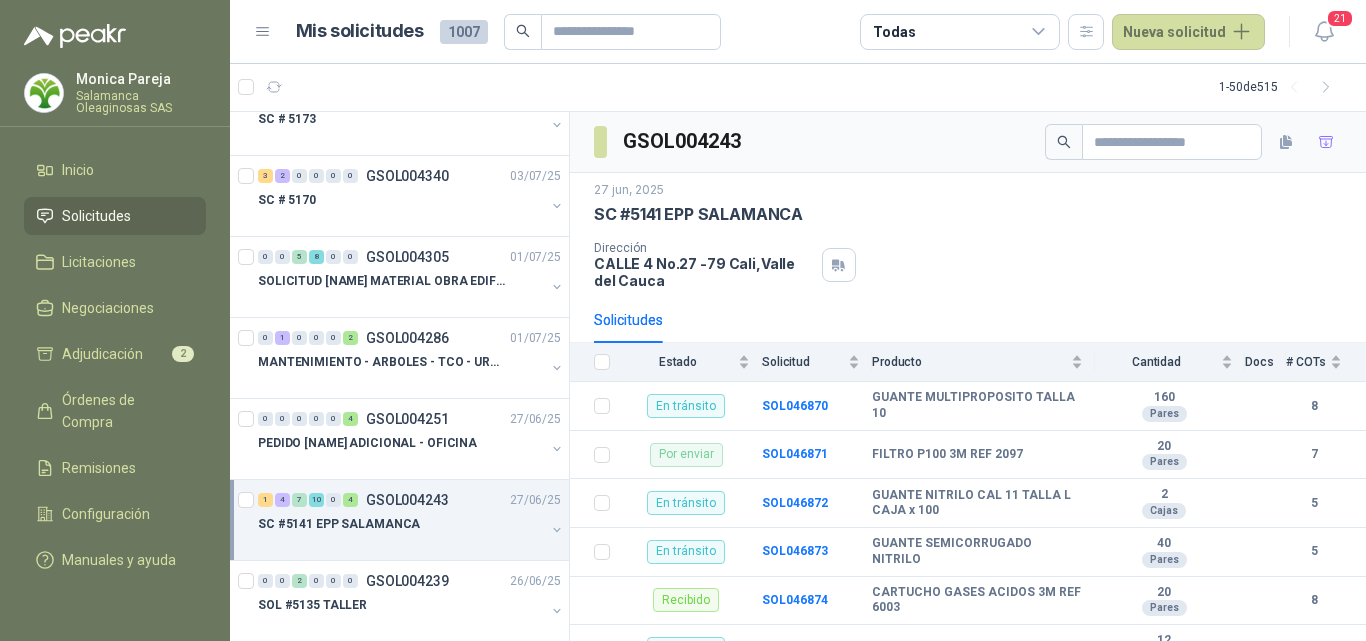 scroll, scrollTop: 2000, scrollLeft: 0, axis: vertical 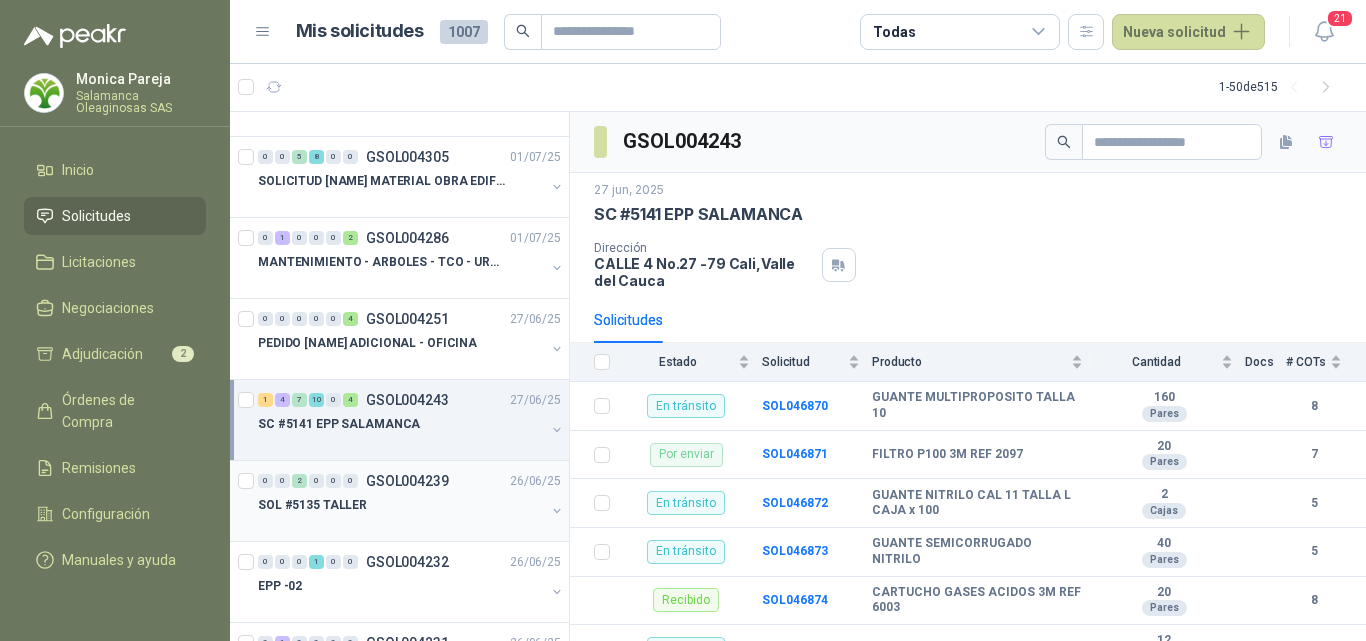 click on "SOL #5135 TALLER" at bounding box center [401, 505] 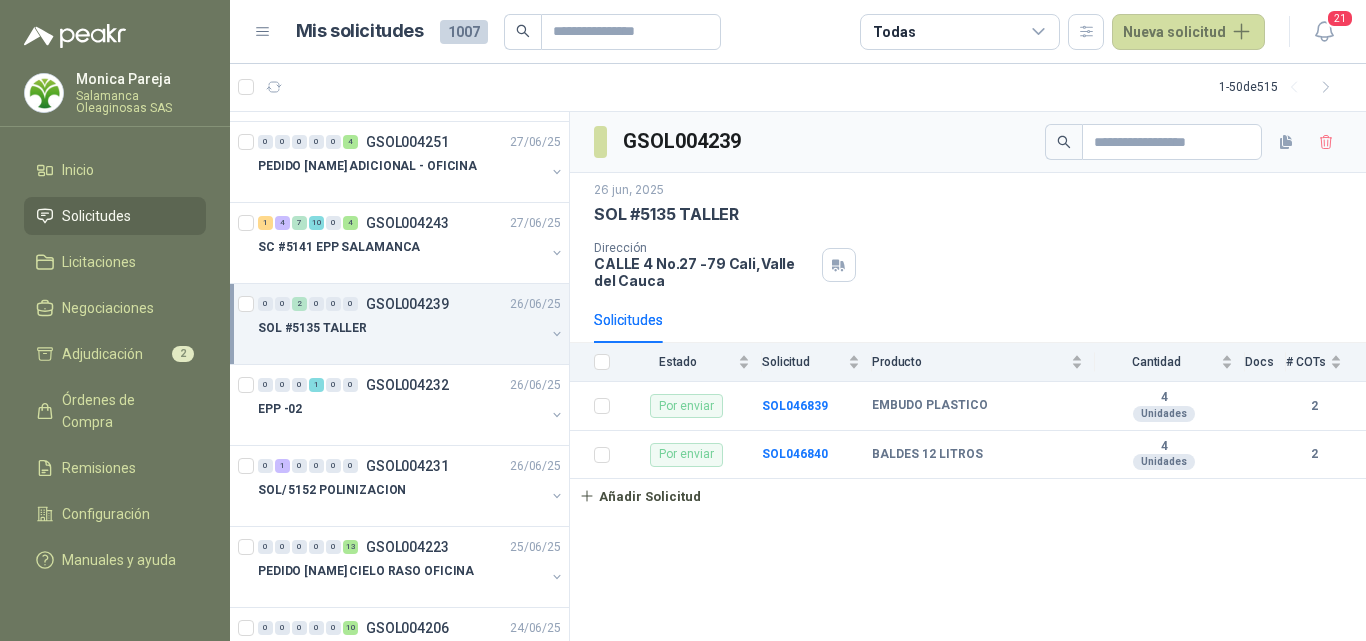 scroll, scrollTop: 2200, scrollLeft: 0, axis: vertical 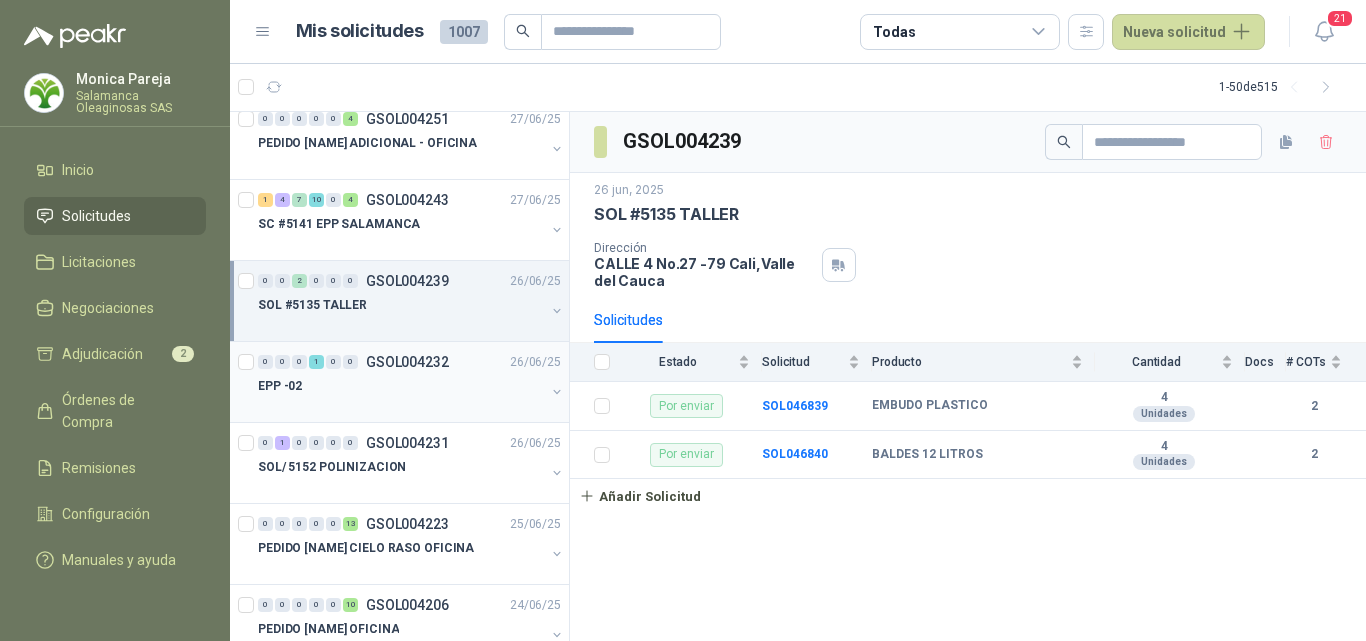click on "EPP -02" at bounding box center (401, 386) 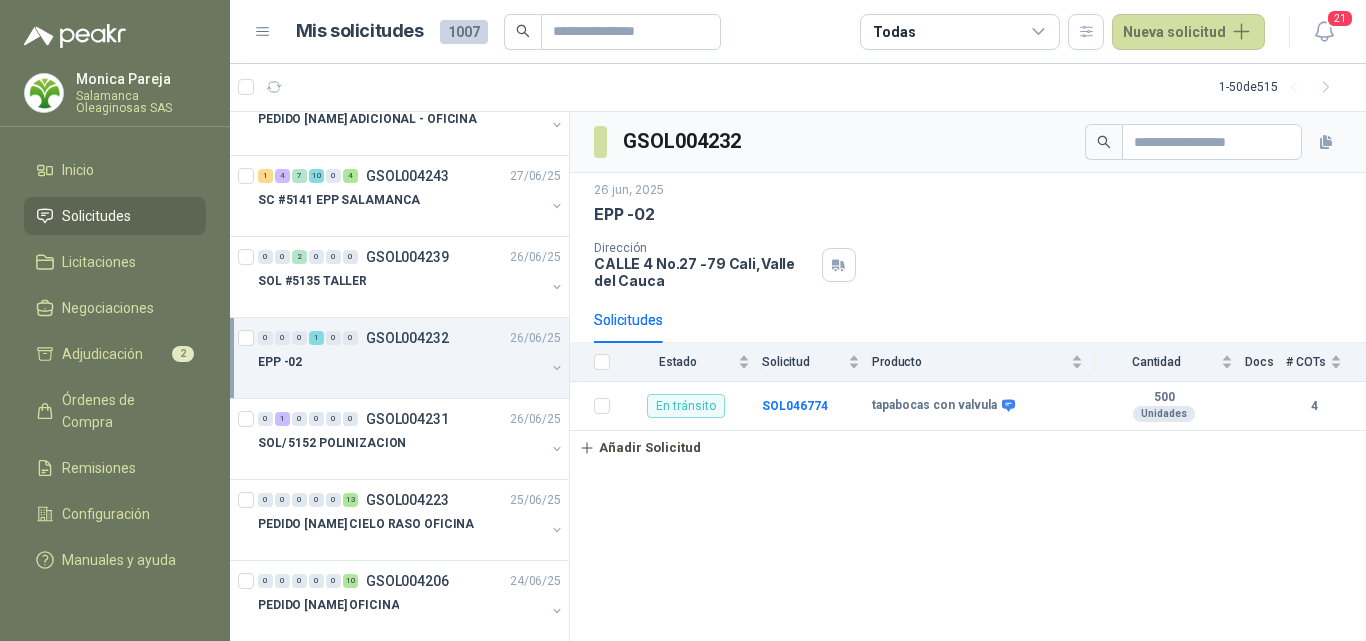 scroll, scrollTop: 2300, scrollLeft: 0, axis: vertical 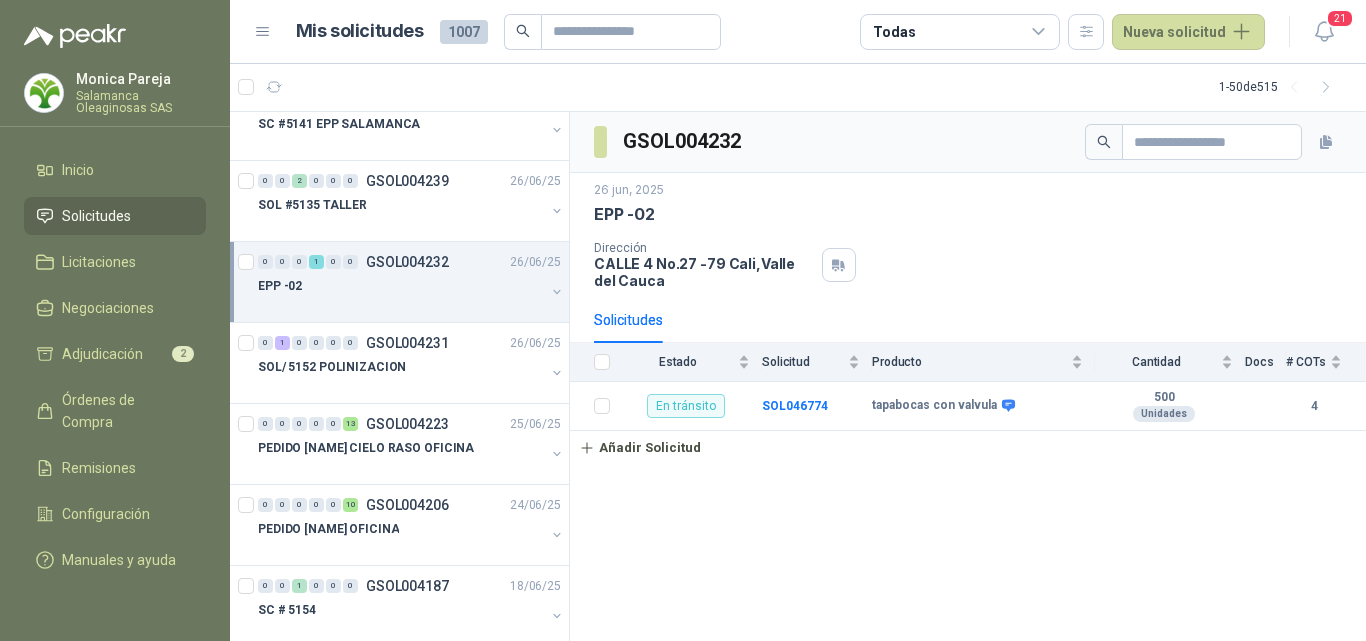 click at bounding box center (401, 387) 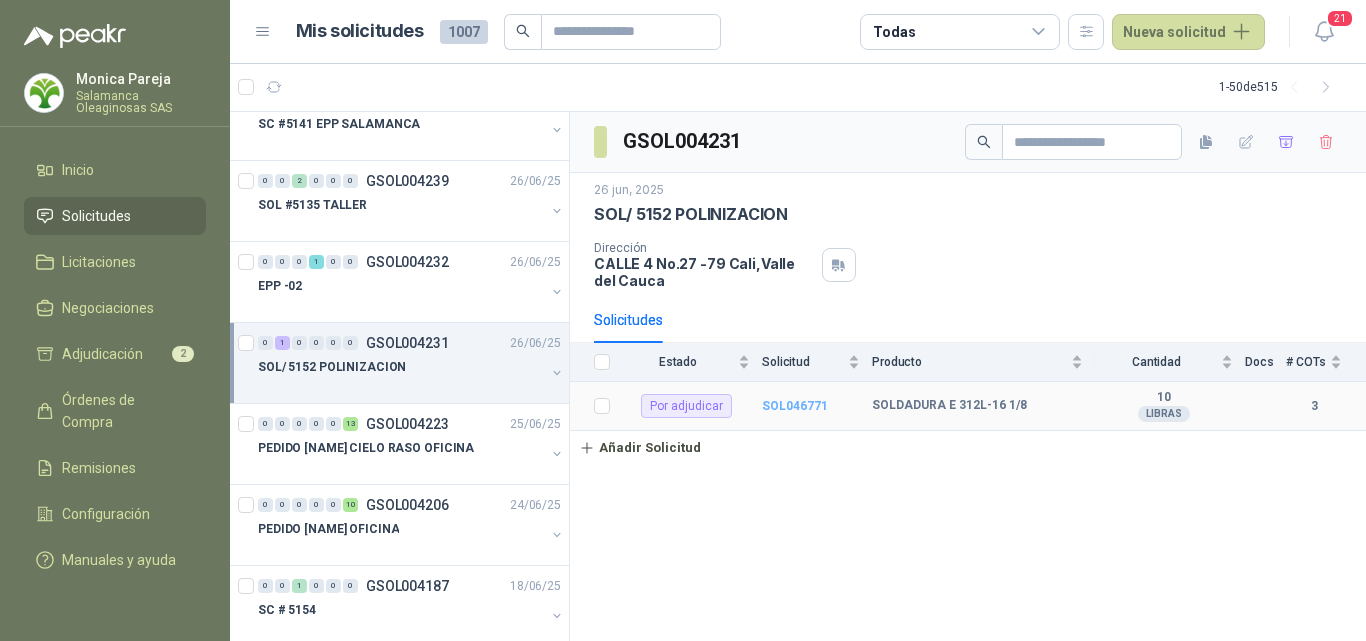 click on "SOL046771" at bounding box center [795, 406] 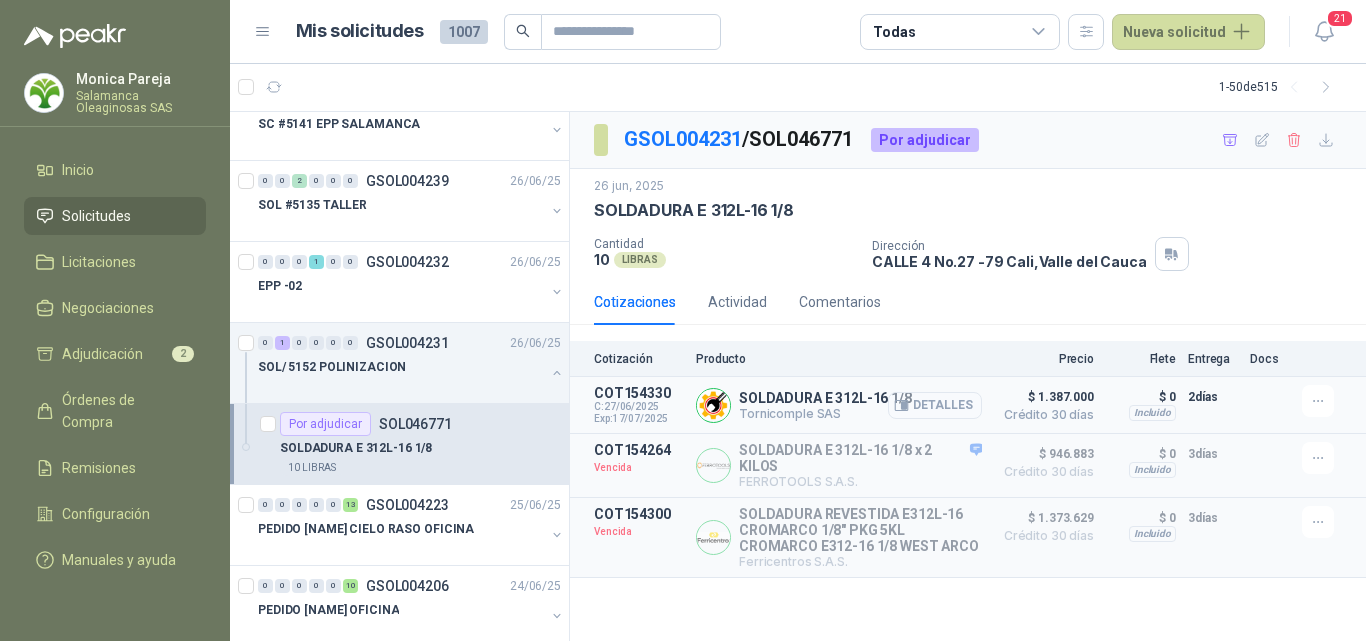 click on "Detalles" at bounding box center [935, 405] 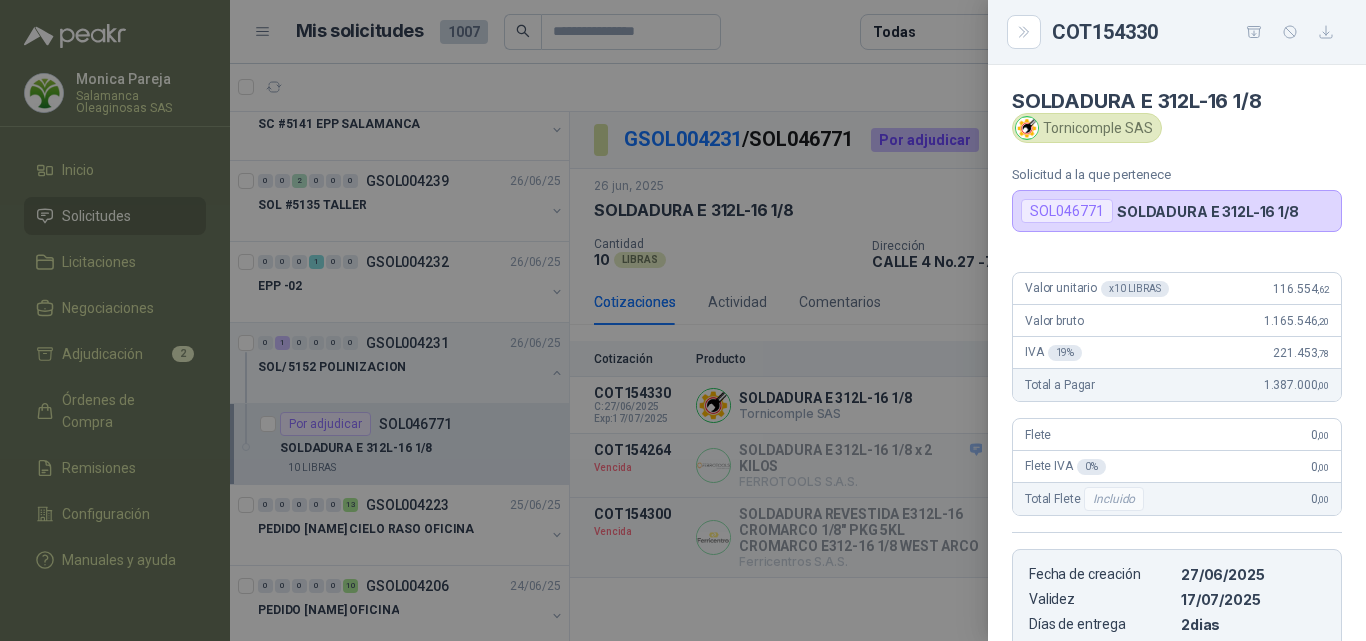 click at bounding box center (683, 320) 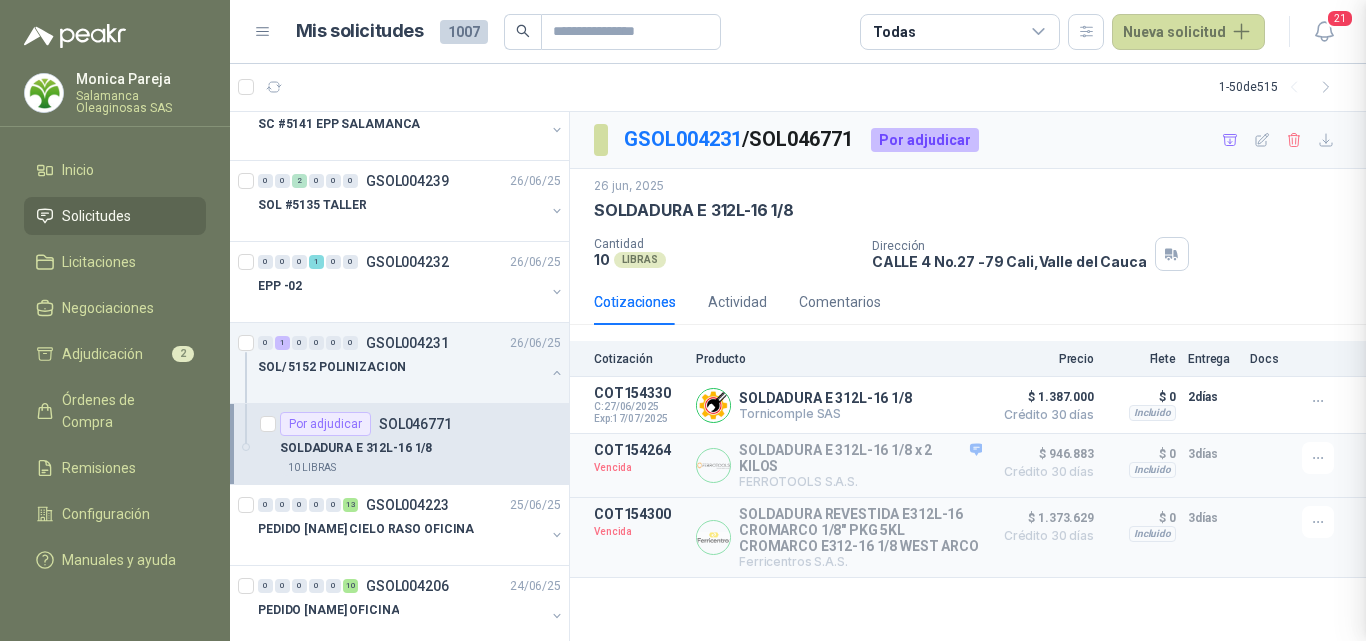 type 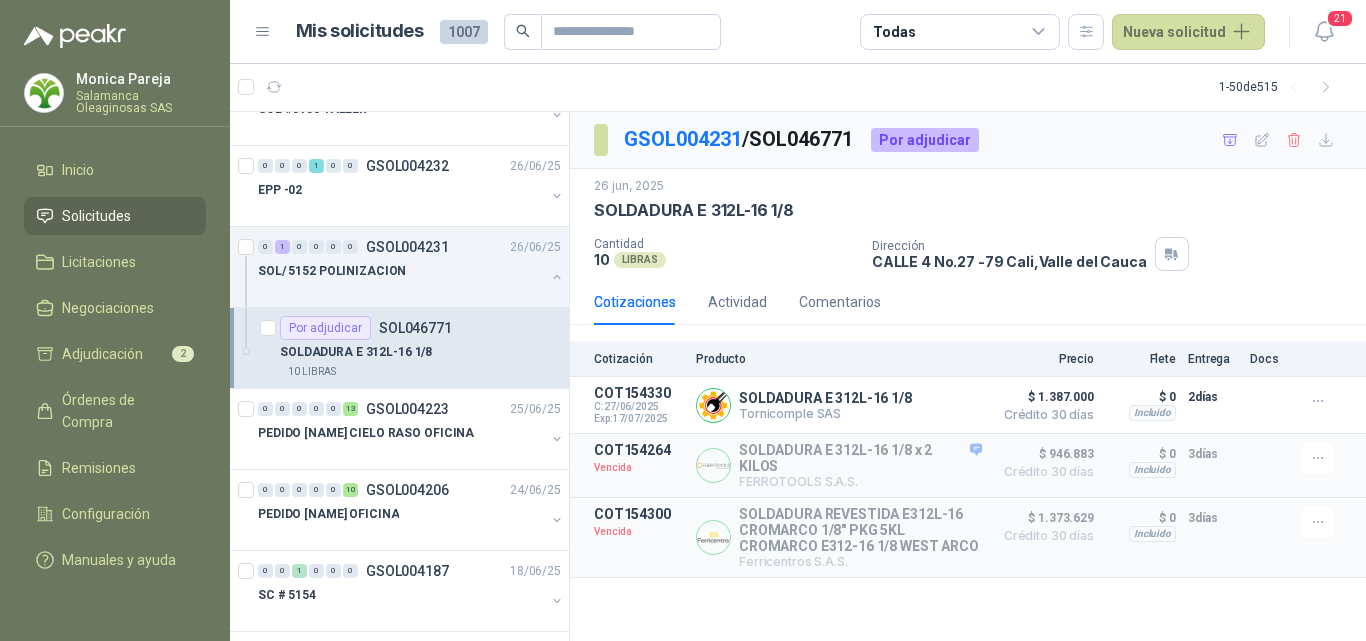 scroll, scrollTop: 2400, scrollLeft: 0, axis: vertical 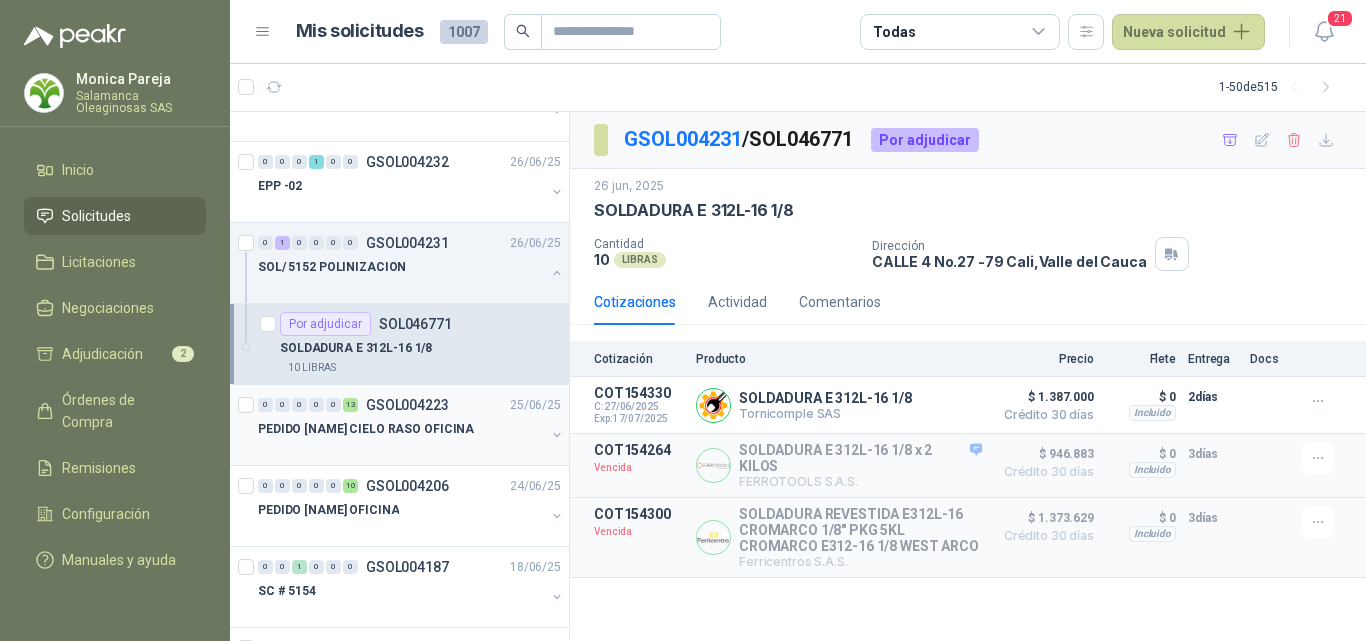 click on "0   0   0   0   0   13   GSOL004223 25/06/25" at bounding box center [411, 405] 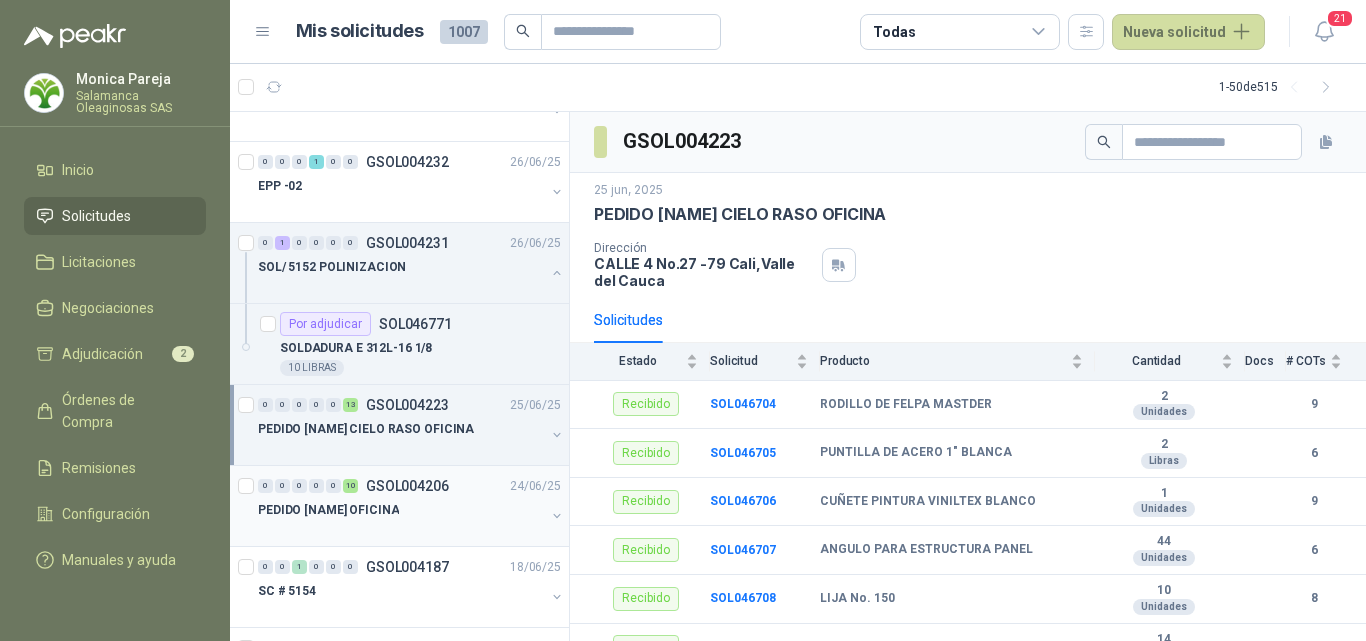 click on "GSOL004206" at bounding box center (407, 486) 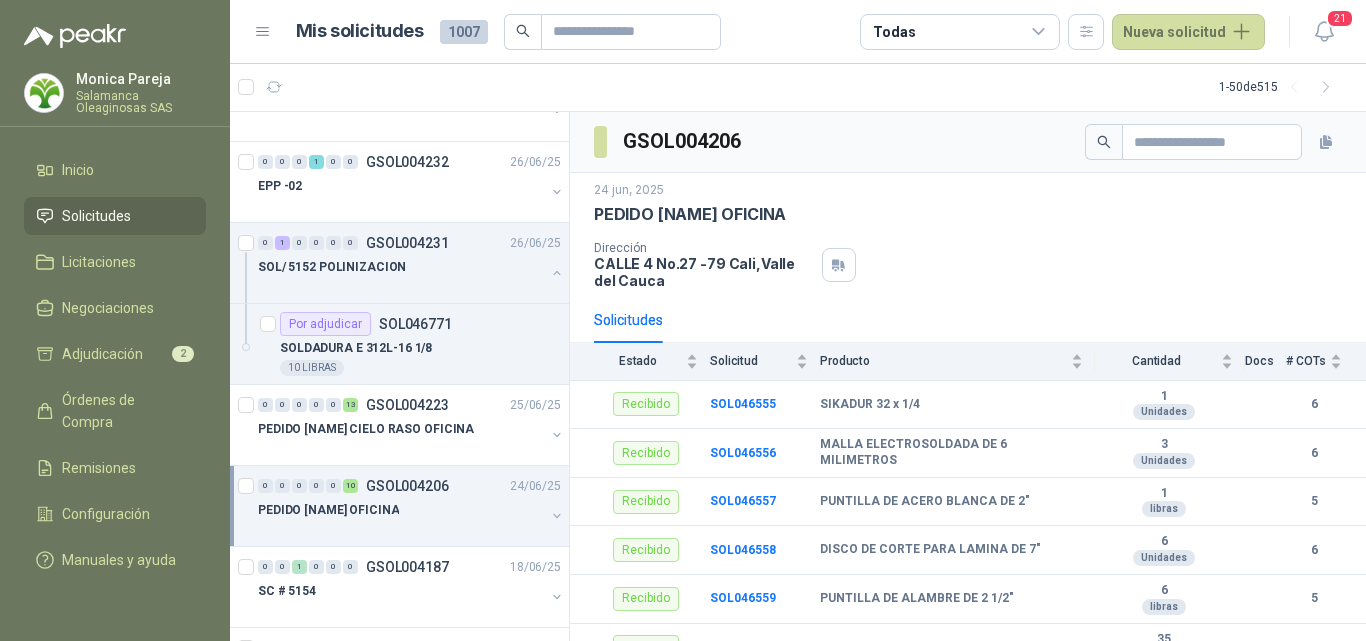 scroll, scrollTop: 2500, scrollLeft: 0, axis: vertical 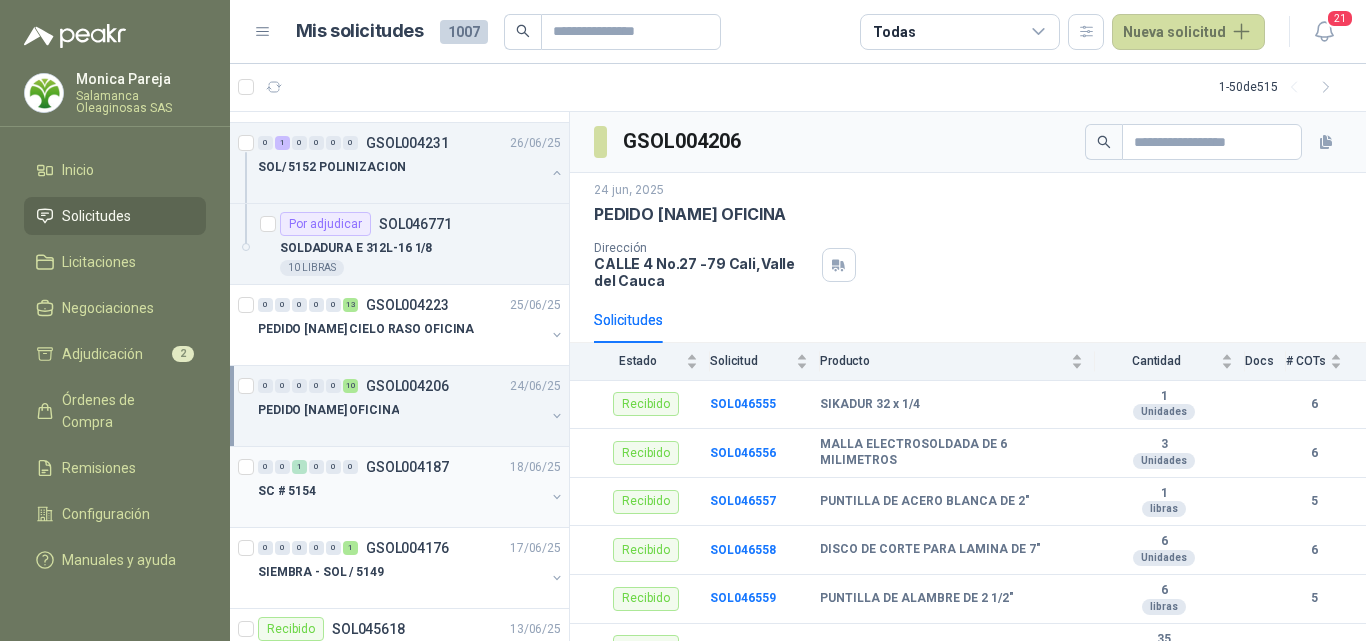 drag, startPoint x: 417, startPoint y: 499, endPoint x: 414, endPoint y: 489, distance: 10.440307 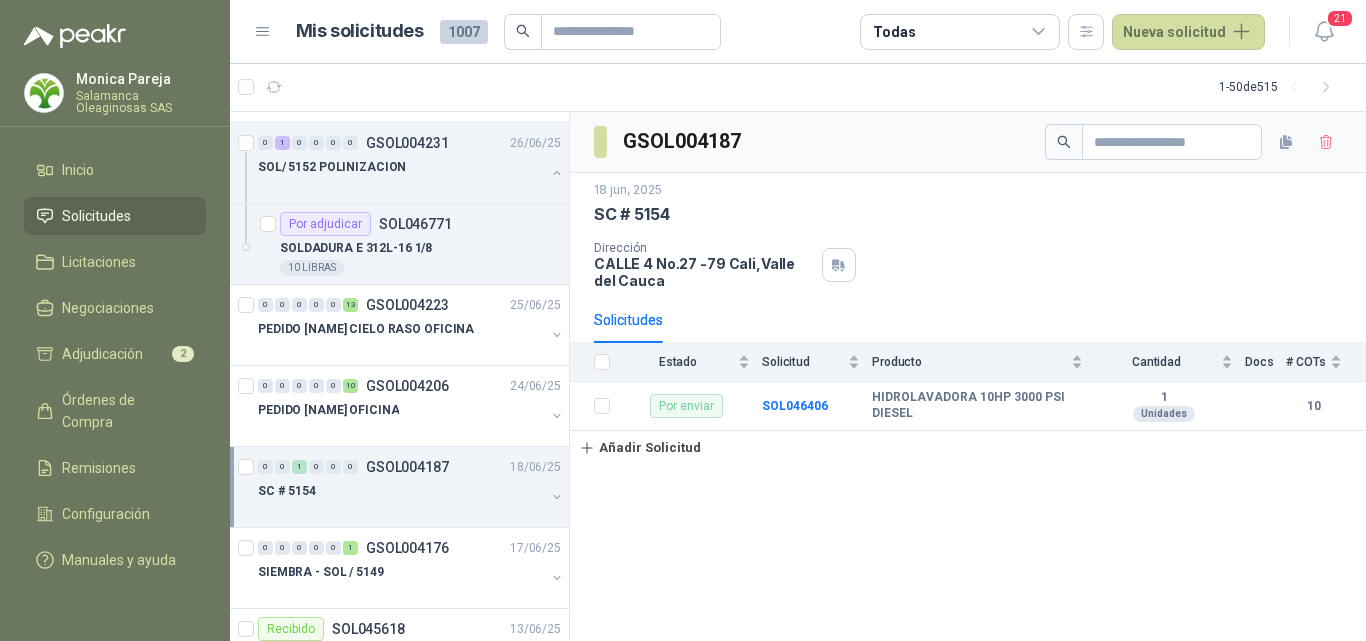 scroll, scrollTop: 2600, scrollLeft: 0, axis: vertical 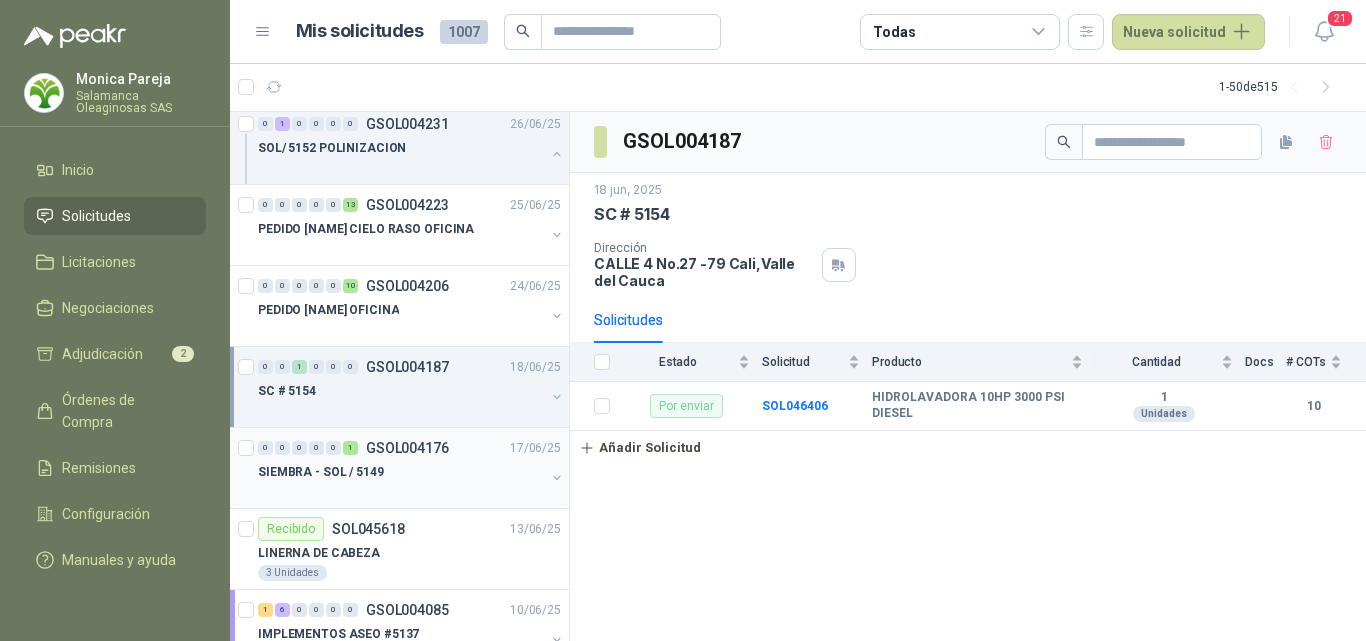 click on "SIEMBRA - SOL / 5149" at bounding box center (401, 472) 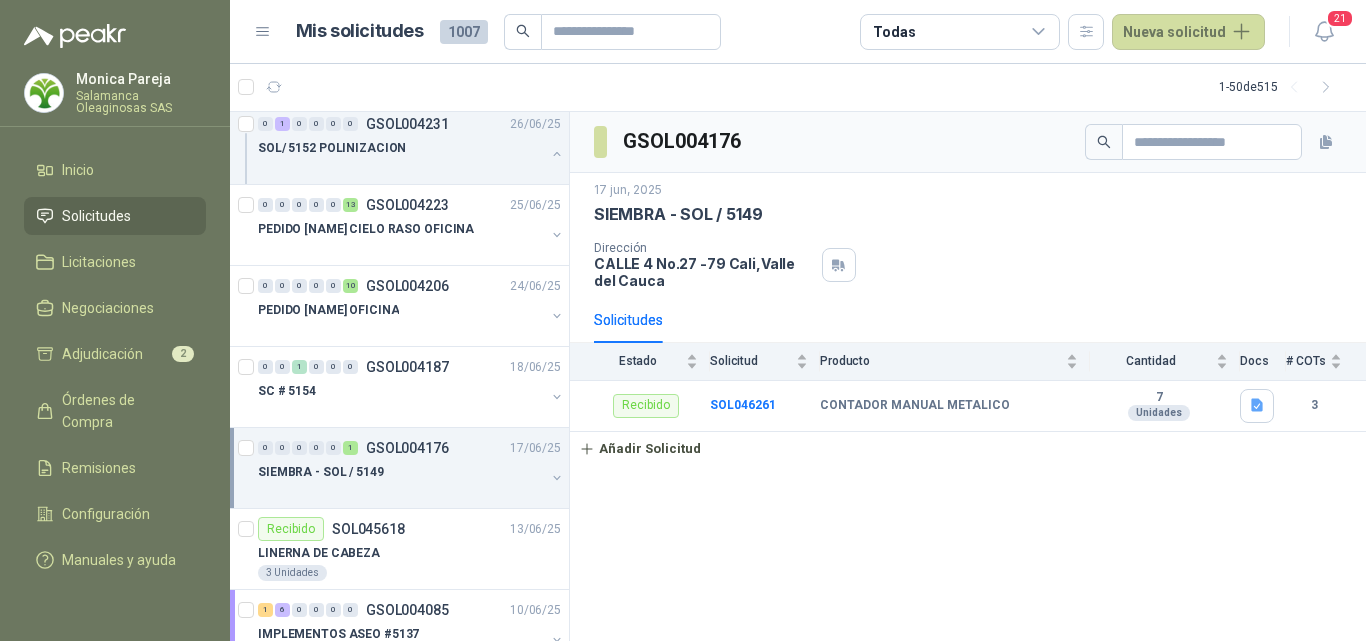 scroll, scrollTop: 2700, scrollLeft: 0, axis: vertical 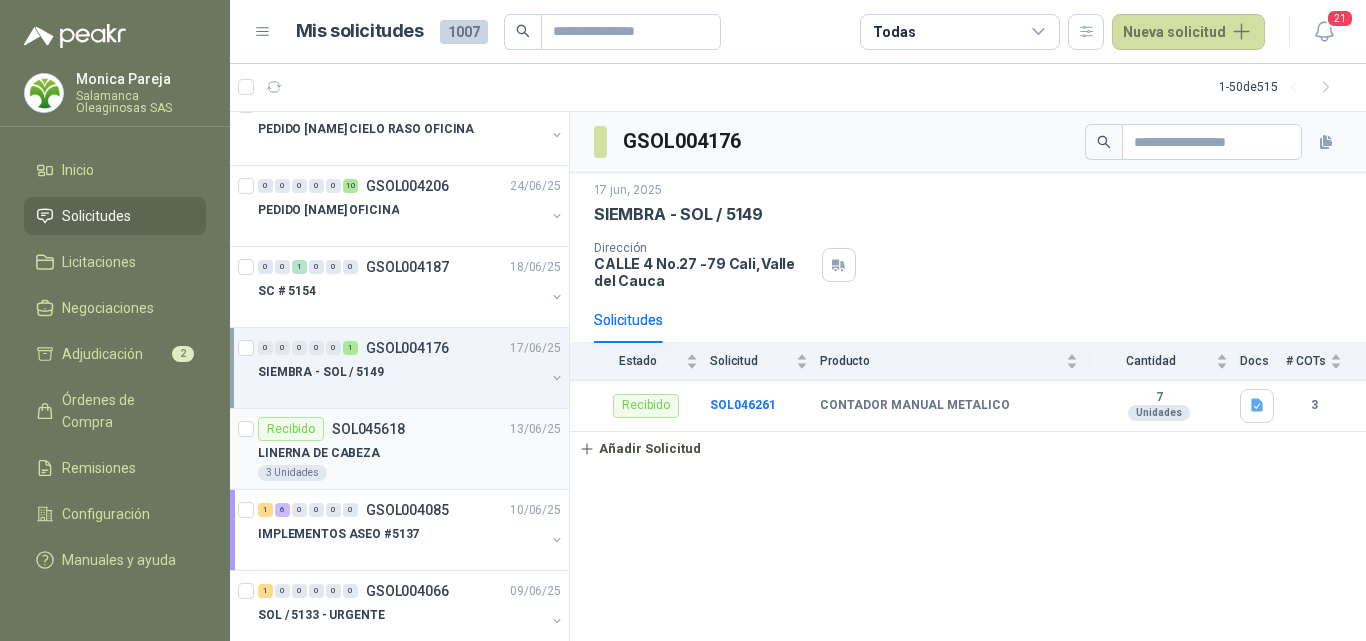 click on "LINERNA DE CABEZA" at bounding box center [409, 453] 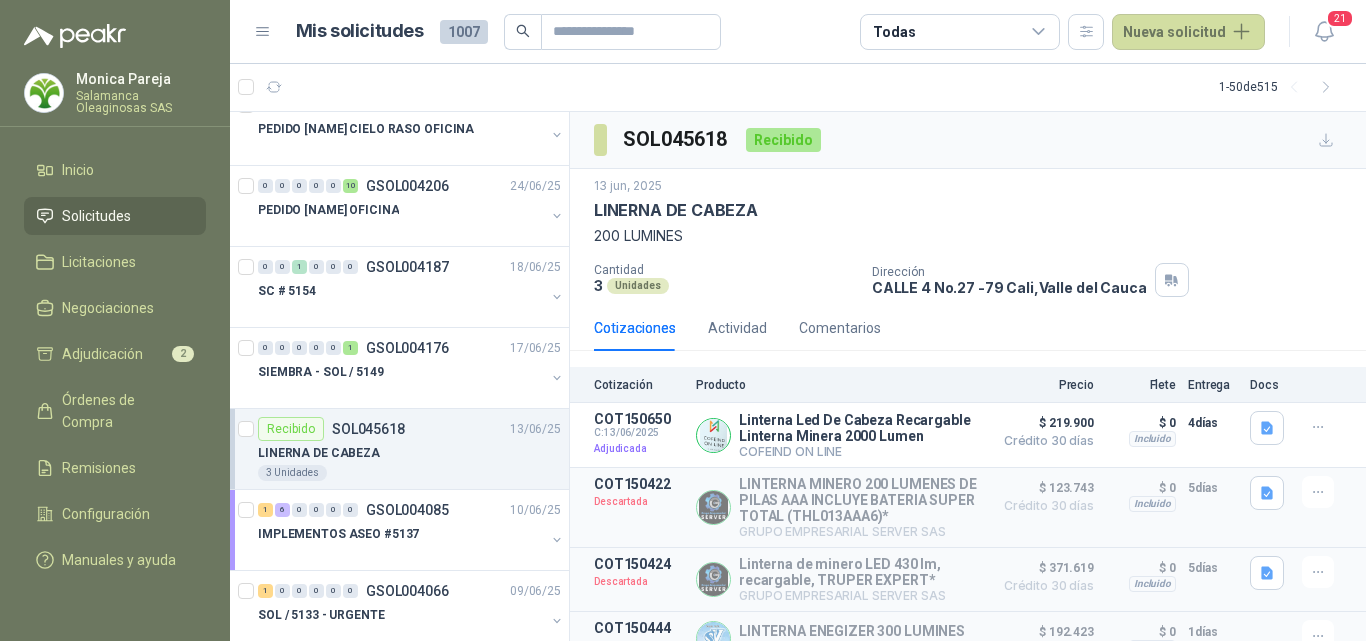 scroll, scrollTop: 2800, scrollLeft: 0, axis: vertical 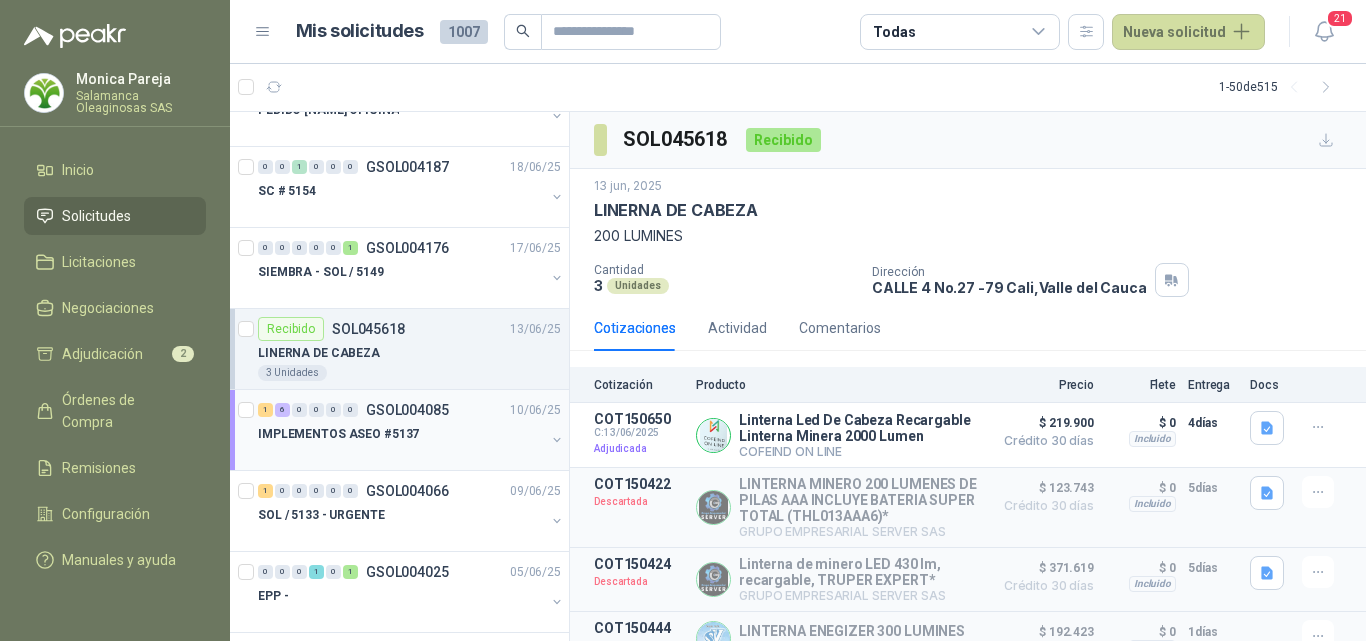 click at bounding box center (401, 454) 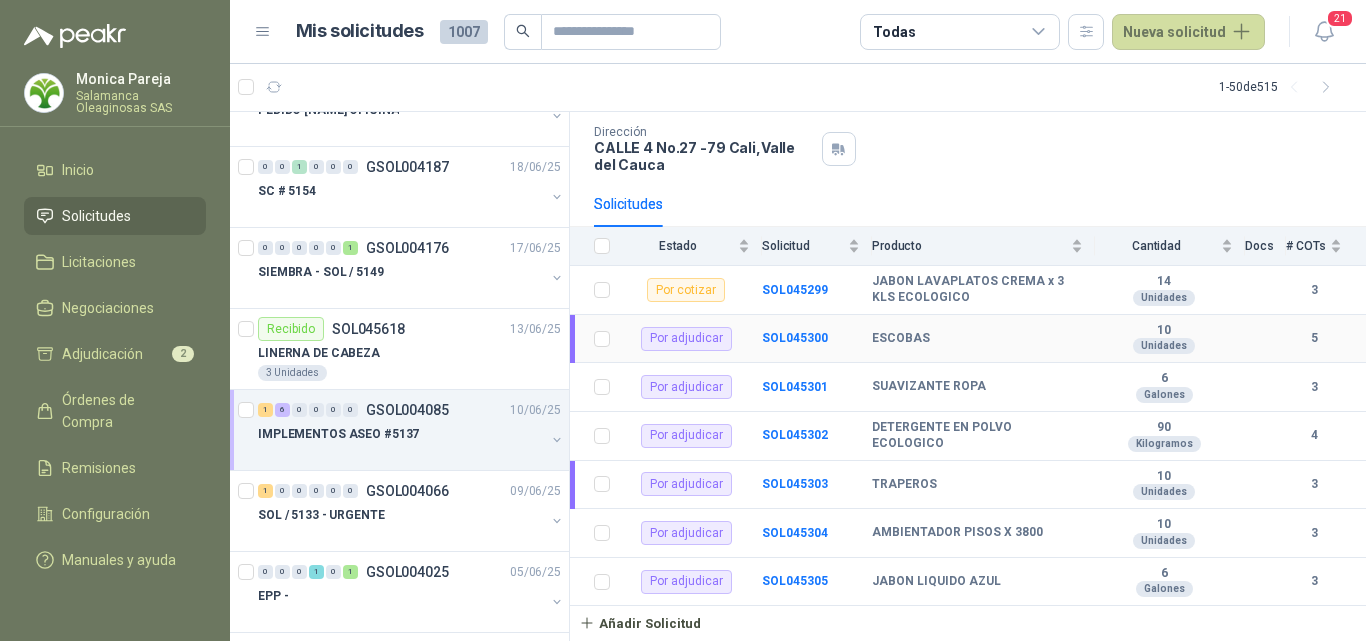 scroll, scrollTop: 0, scrollLeft: 0, axis: both 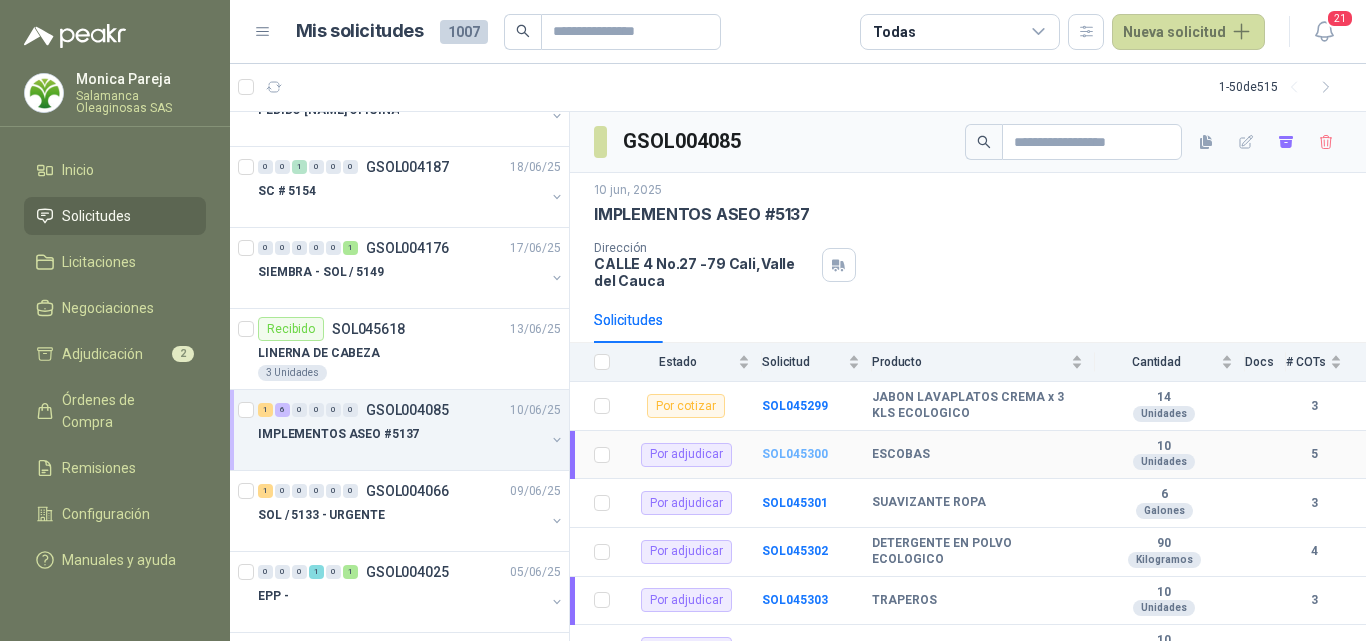 click on "SOL045300" at bounding box center [795, 454] 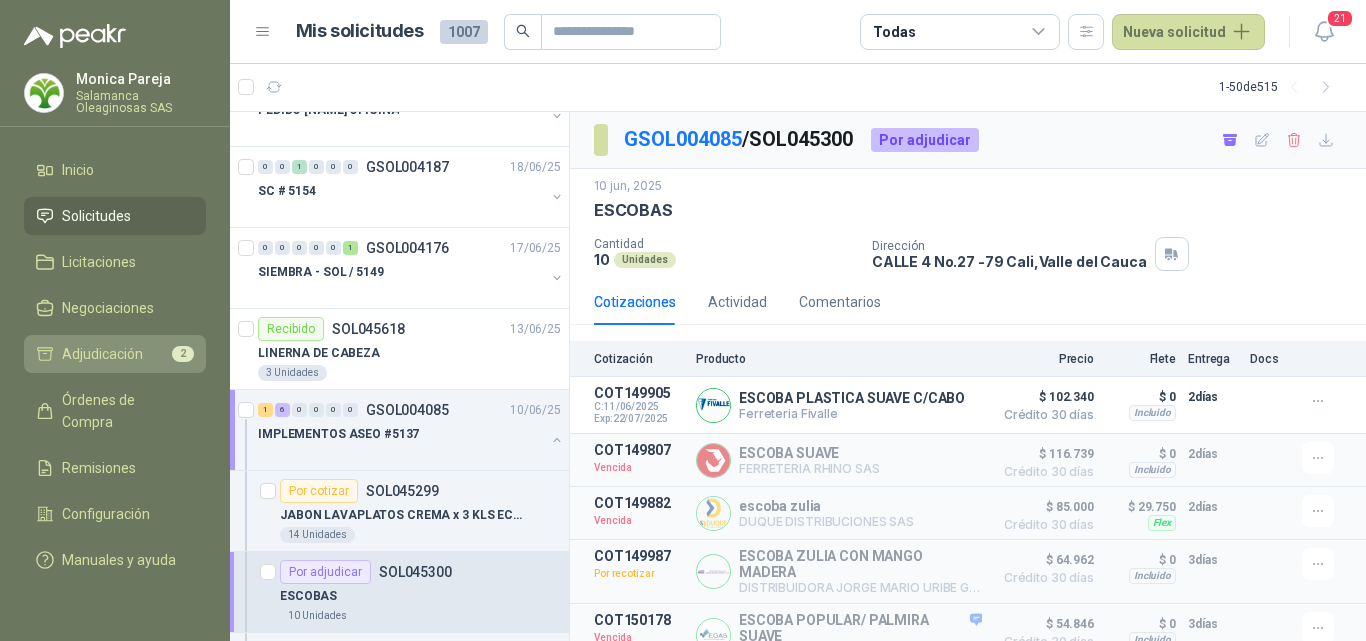 click on "Adjudicación" at bounding box center [102, 354] 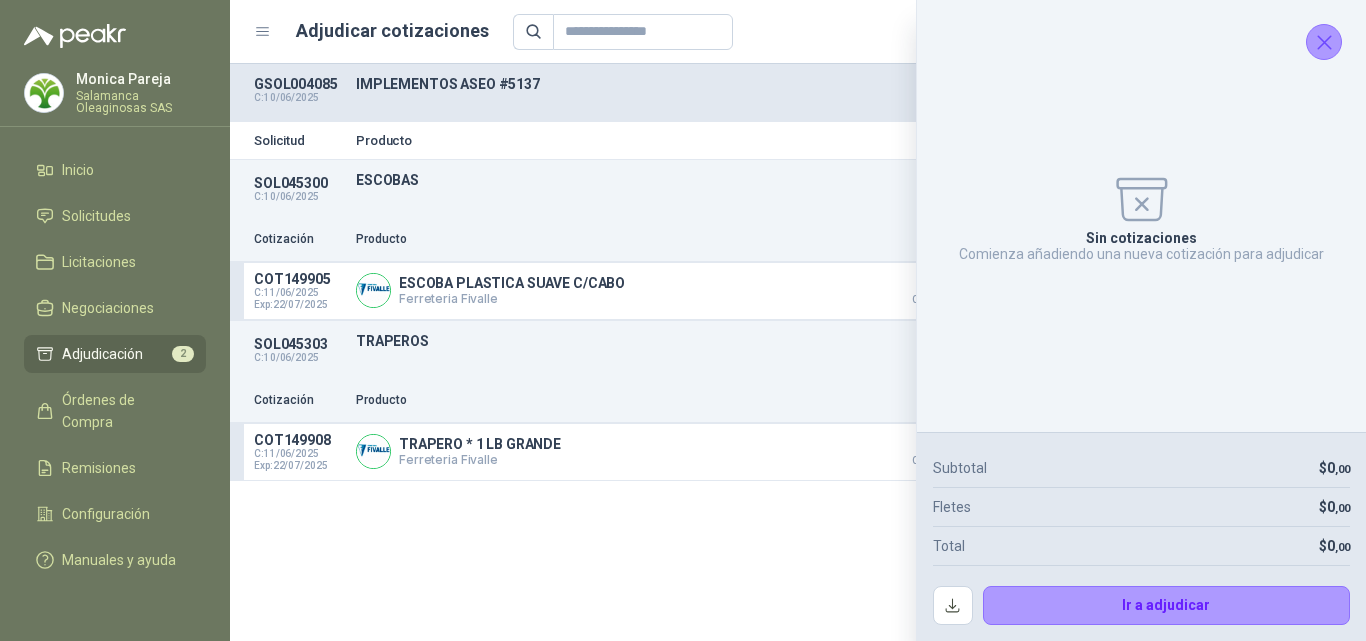 click 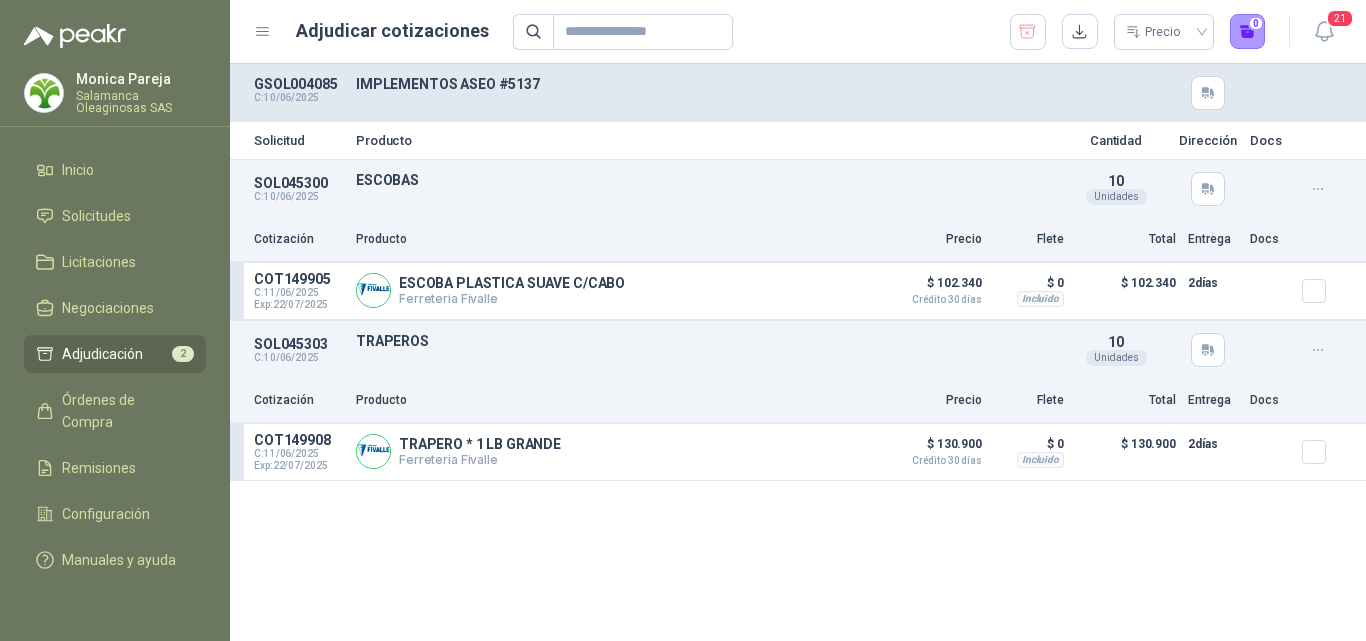 click on "Adjudicación" at bounding box center (102, 354) 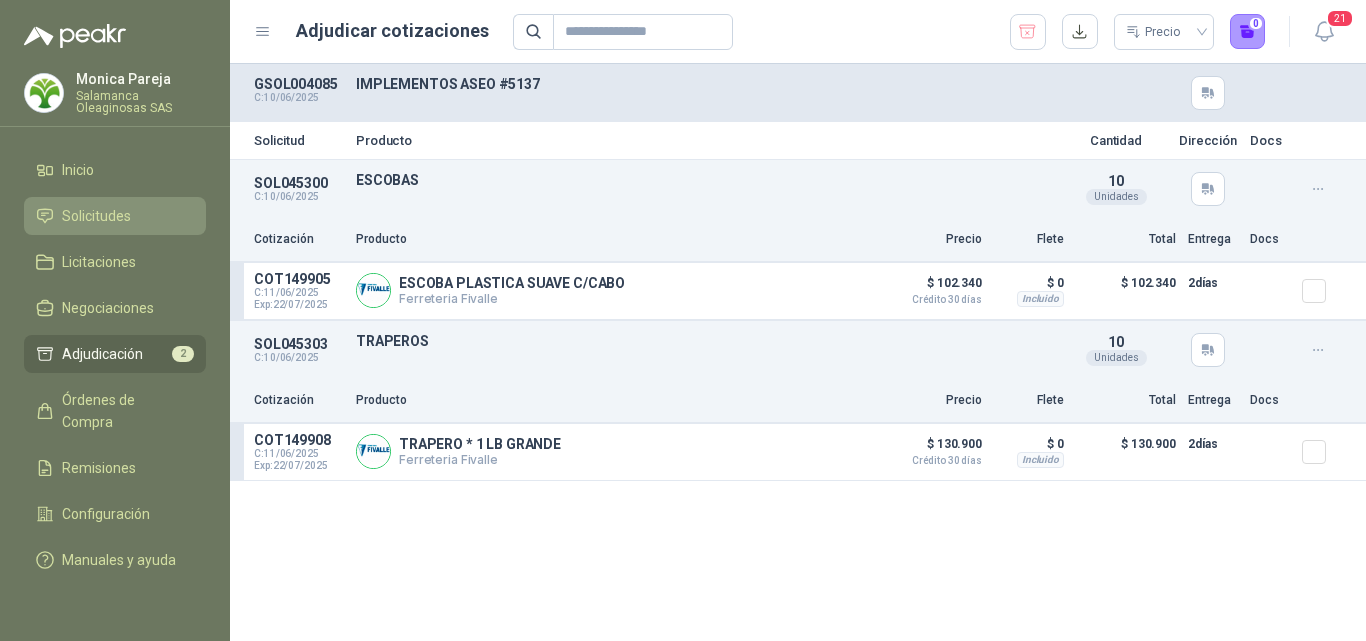 click on "Solicitudes" at bounding box center (115, 216) 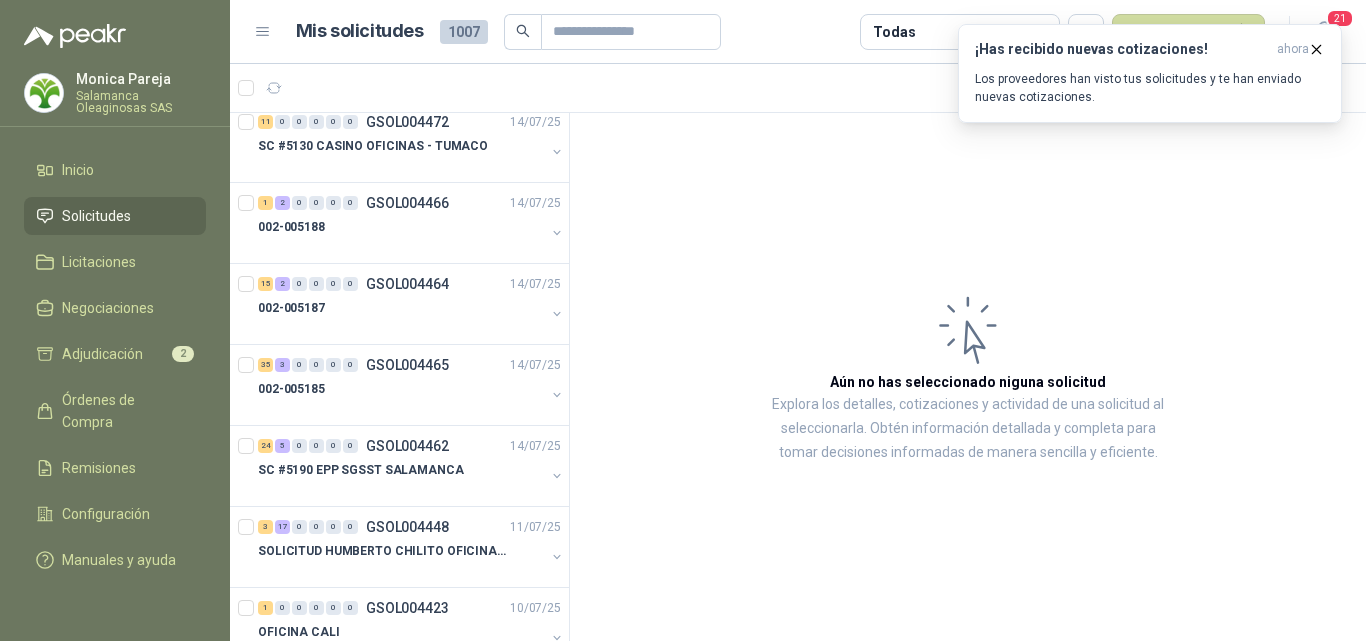 scroll, scrollTop: 0, scrollLeft: 0, axis: both 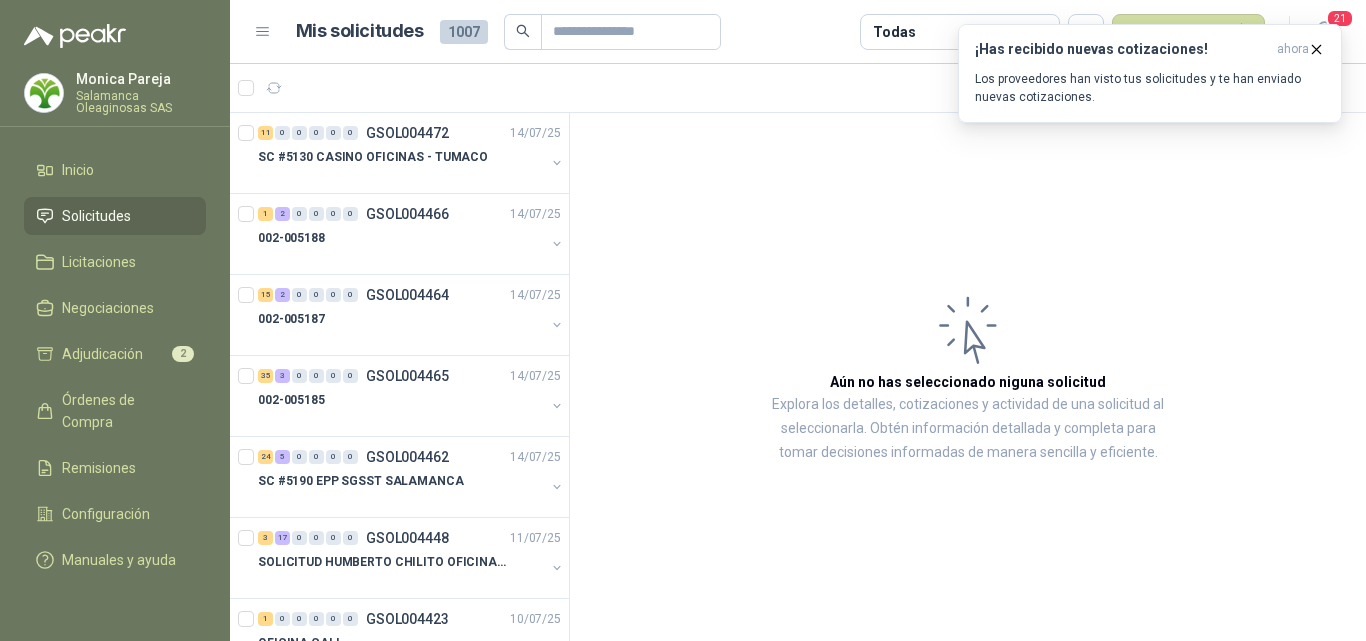 click on "Aún no has seleccionado niguna solicitud Explora los detalles, cotizaciones y actividad de una solicitud al seleccionarla. Obtén información detallada y   completa para tomar decisiones informadas de manera sencilla y eficiente." at bounding box center [968, 377] 